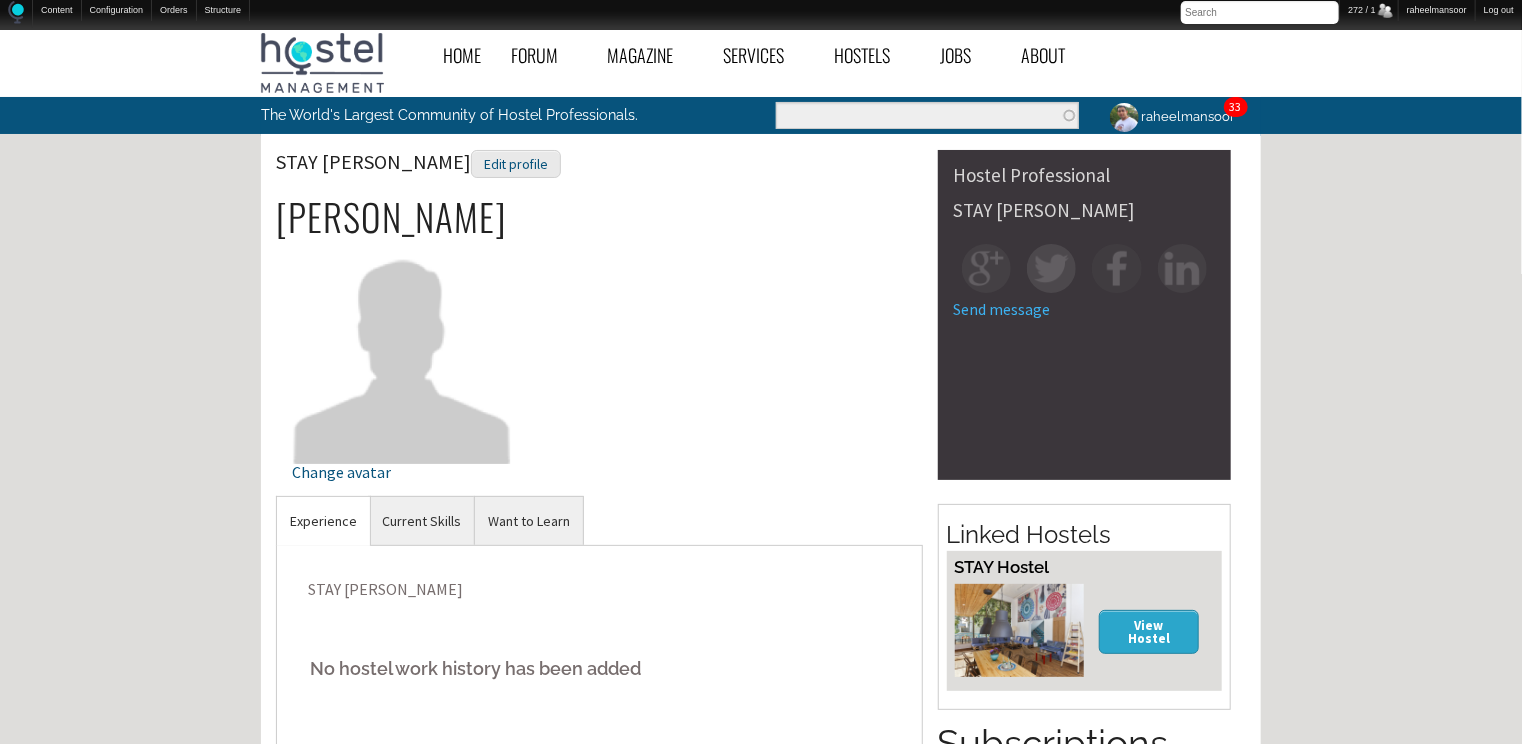 scroll, scrollTop: 320, scrollLeft: 0, axis: vertical 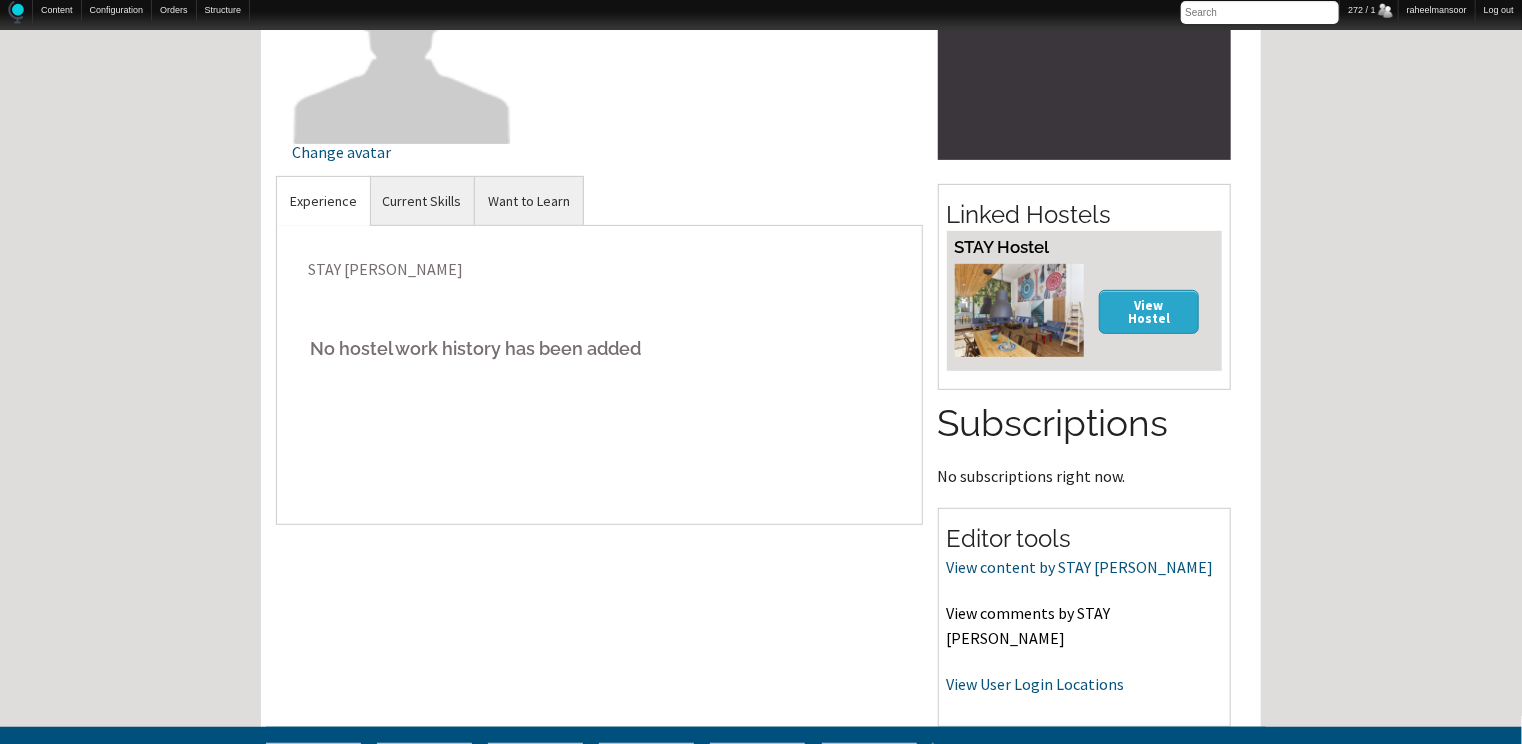 click on "View comments by STAY Rhodes" at bounding box center (1029, 626) 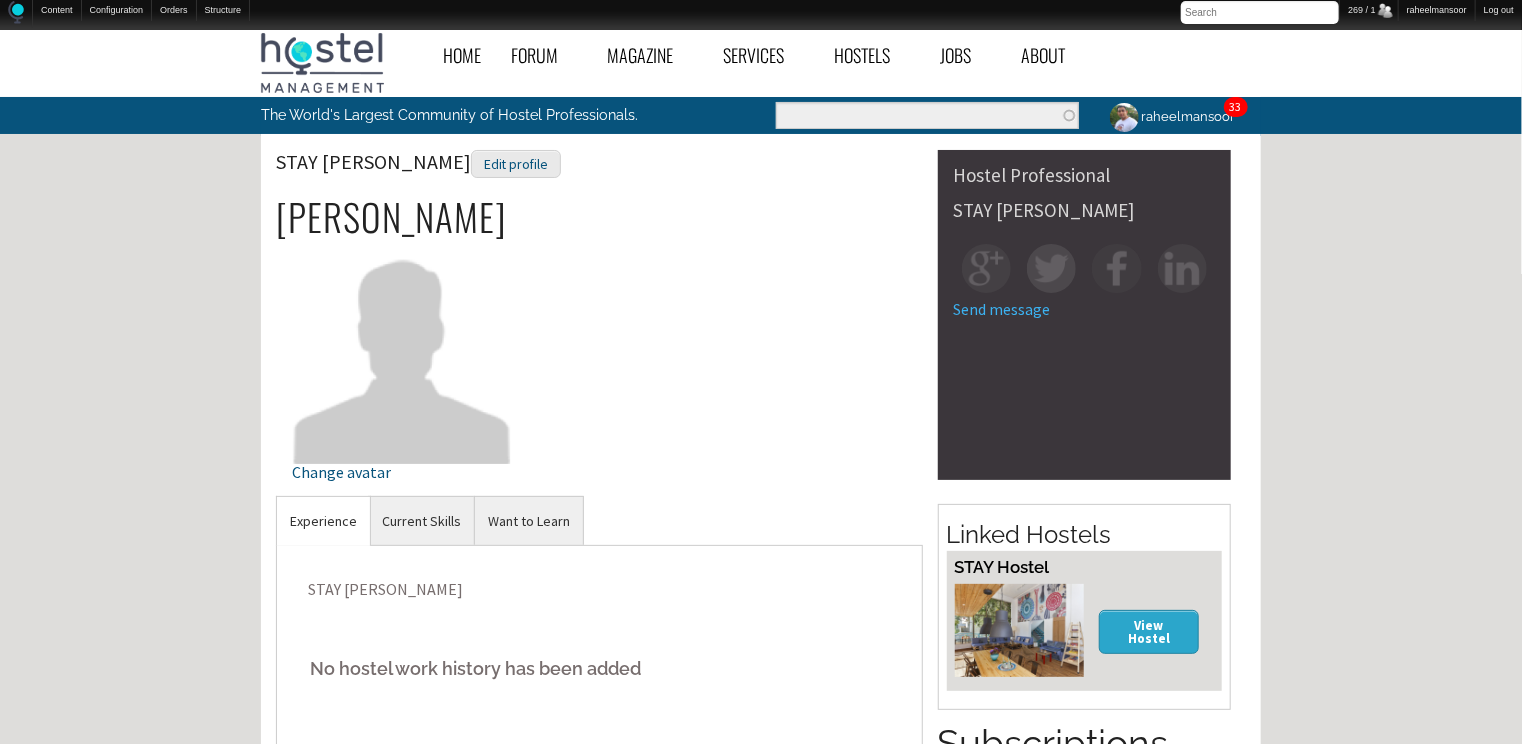scroll, scrollTop: 600, scrollLeft: 0, axis: vertical 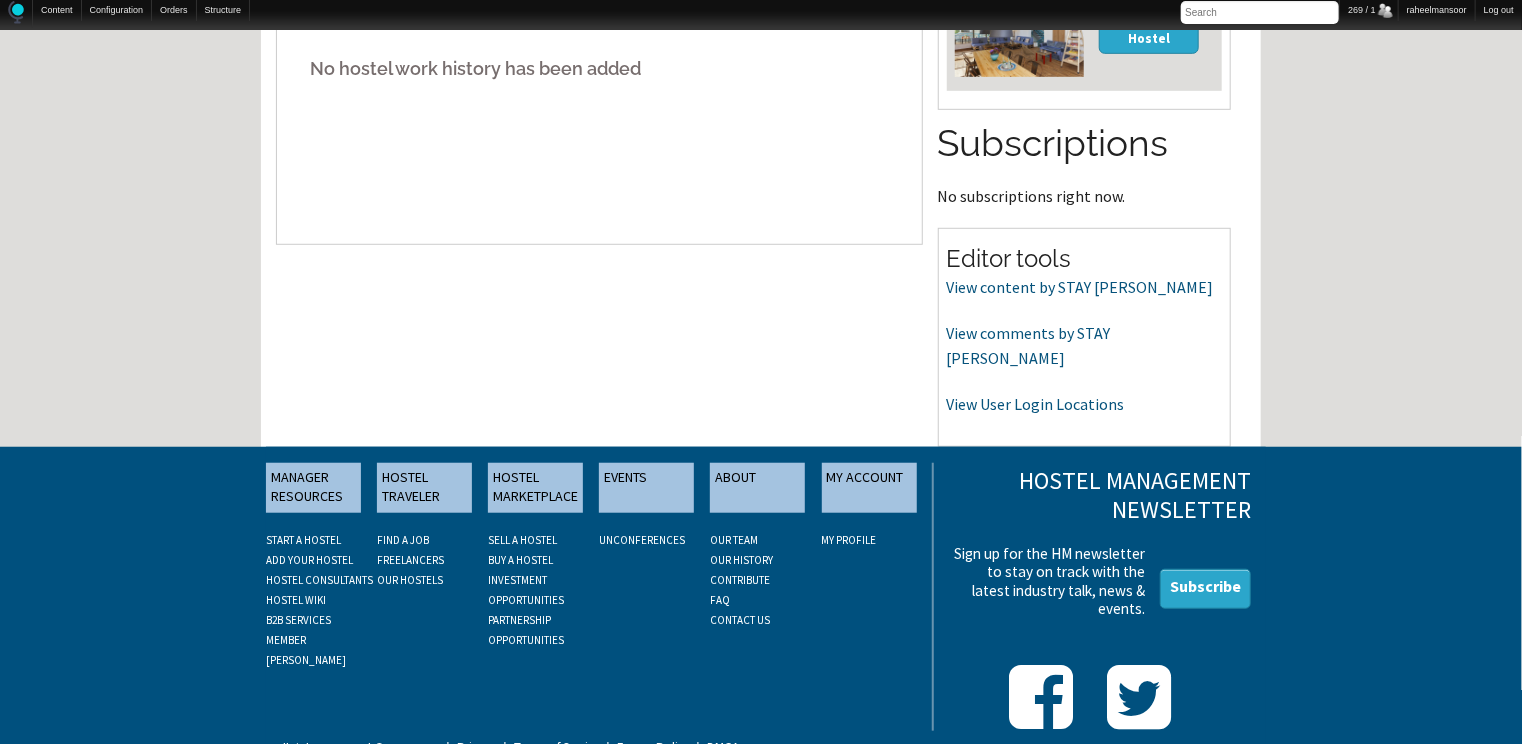 click on "STAY Rhodes No hostel work history has been added" at bounding box center [599, 95] 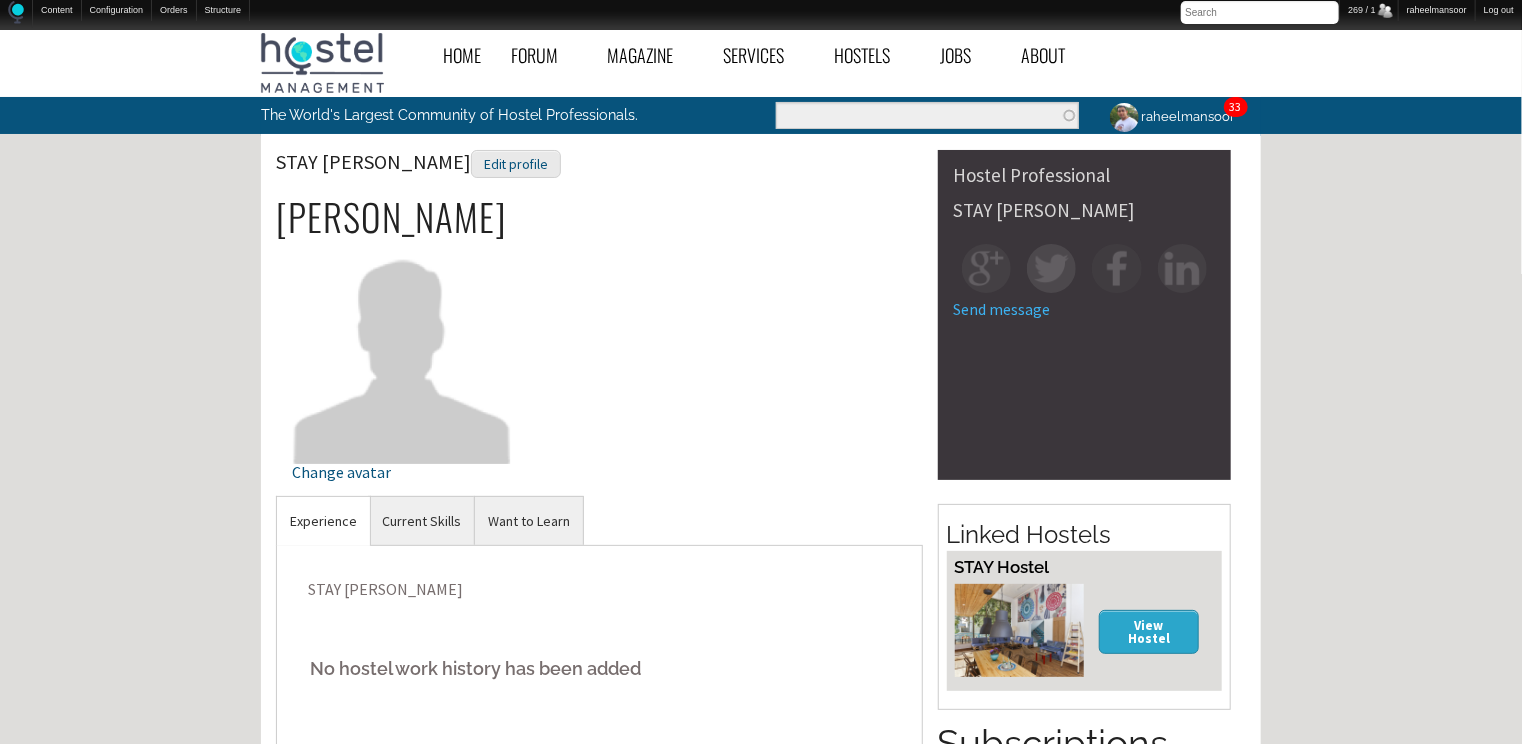 scroll, scrollTop: 600, scrollLeft: 0, axis: vertical 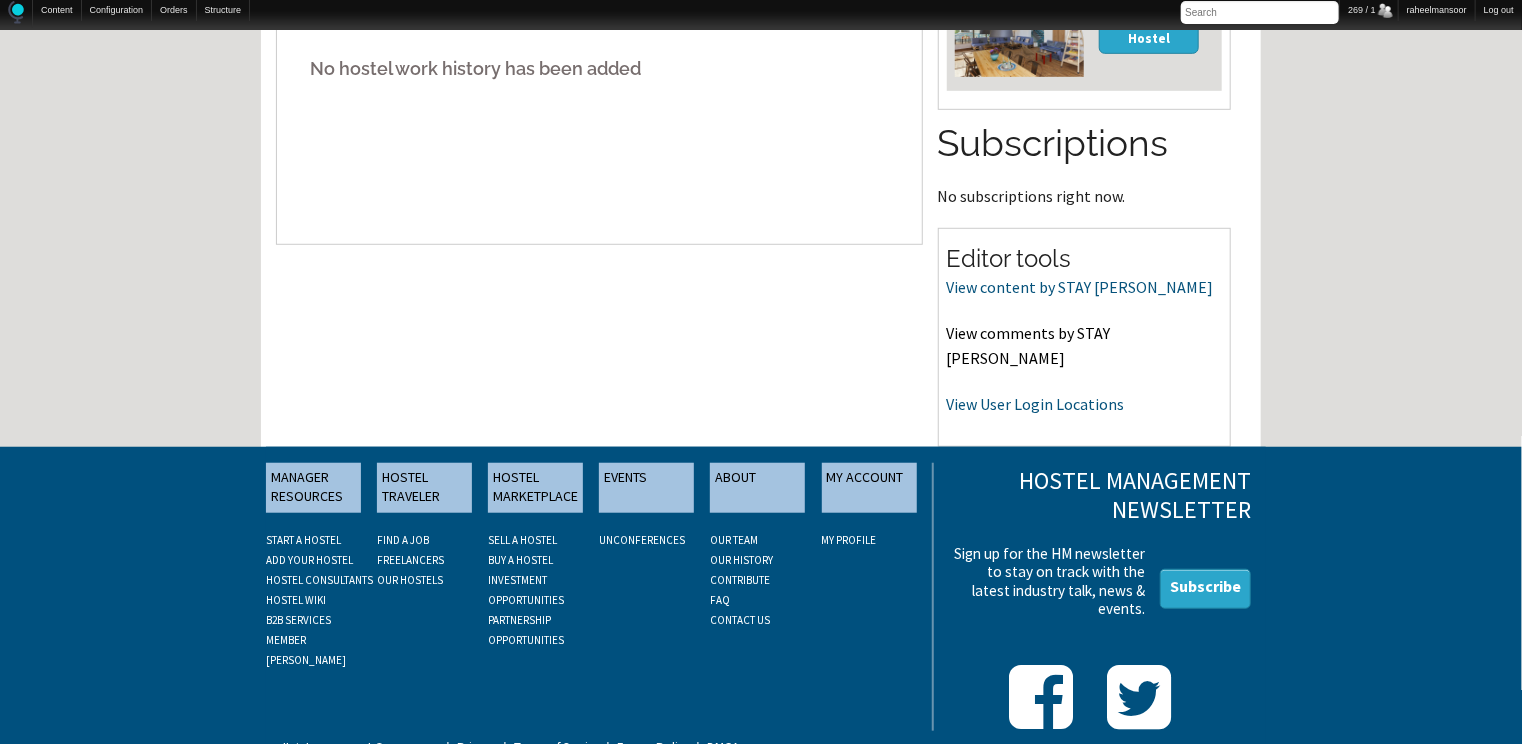 click on "View comments by STAY Rhodes" 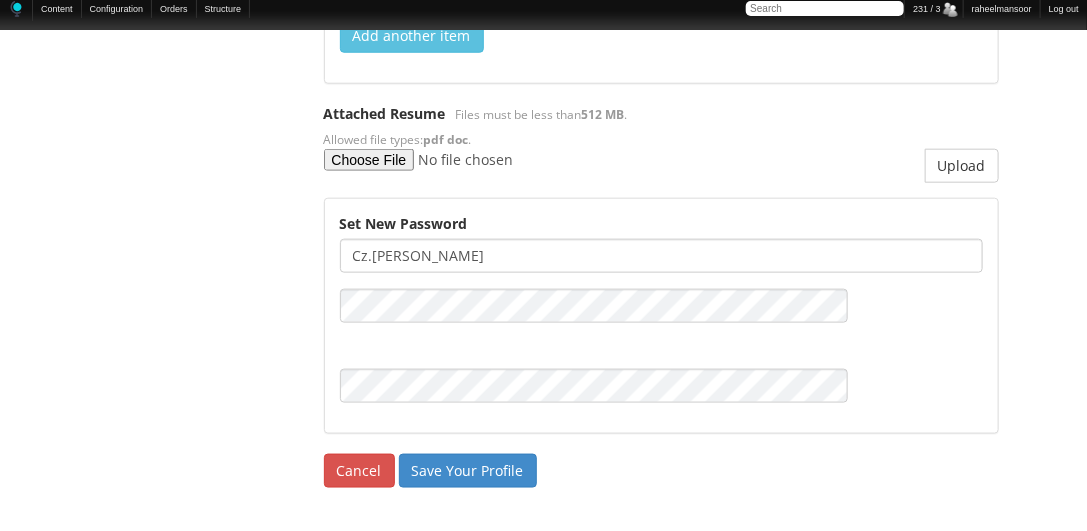 scroll, scrollTop: 3200, scrollLeft: 0, axis: vertical 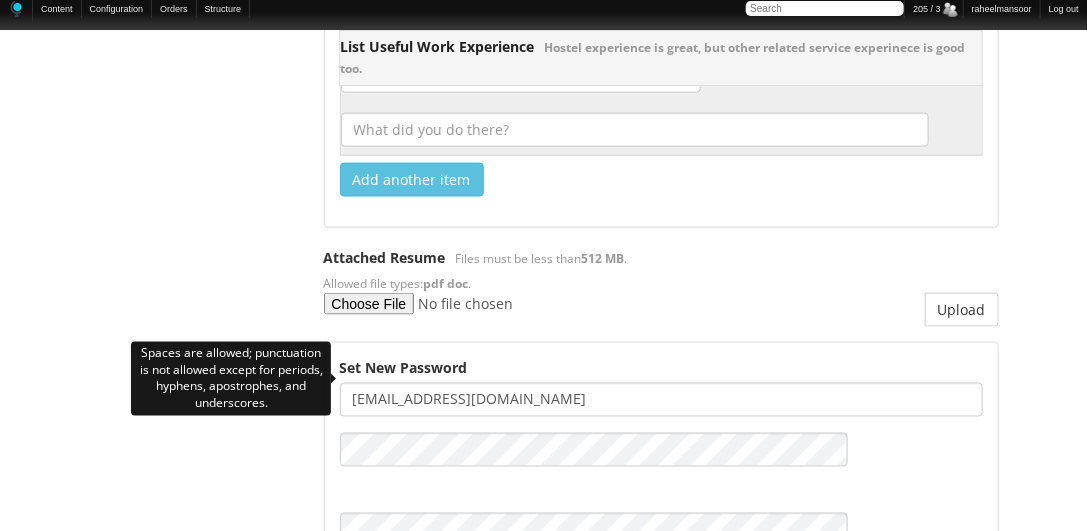 drag, startPoint x: 446, startPoint y: 375, endPoint x: 642, endPoint y: 398, distance: 197.34488 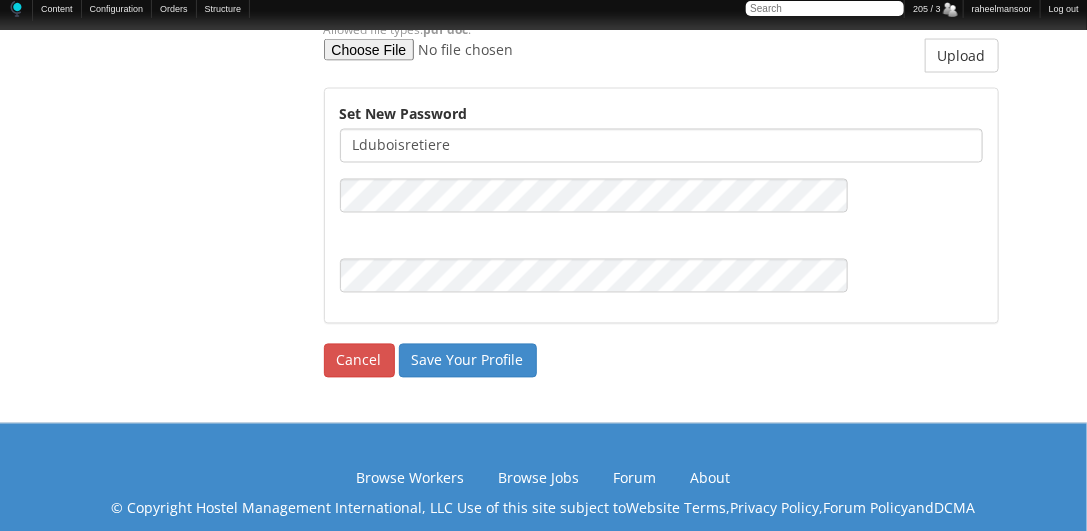 scroll, scrollTop: 3683, scrollLeft: 0, axis: vertical 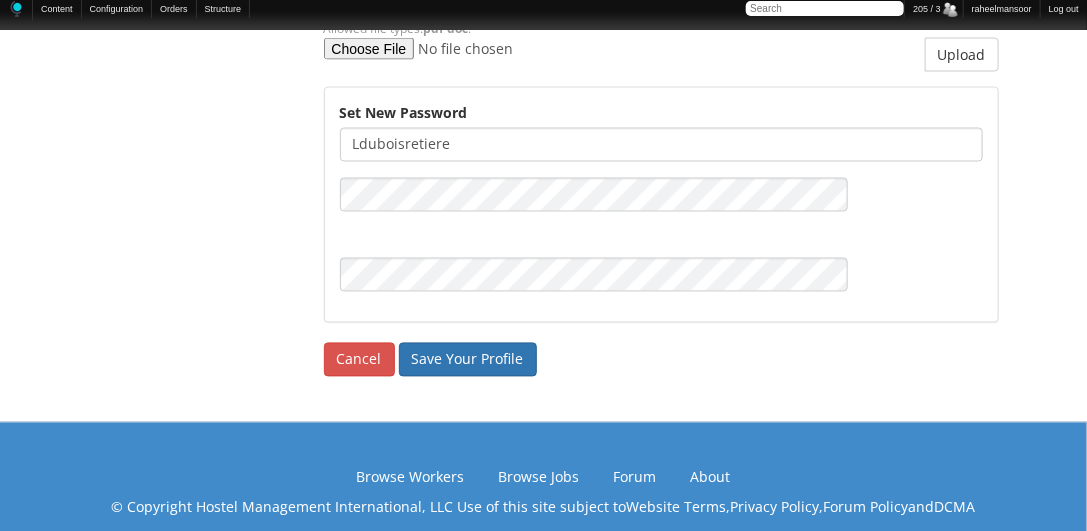 type on "lduboisretiere" 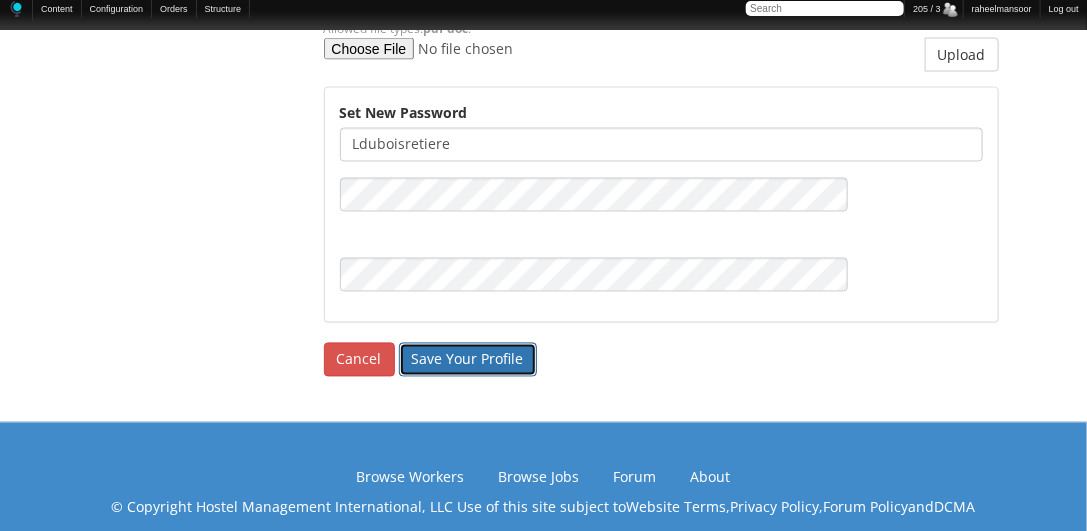click on "Save Your Profile" at bounding box center (468, 360) 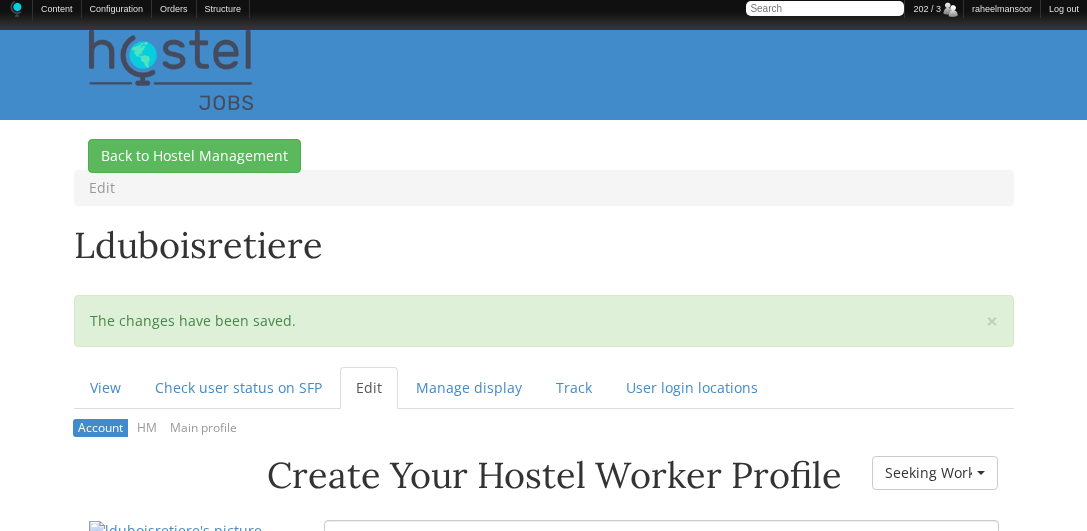 scroll, scrollTop: 228, scrollLeft: 0, axis: vertical 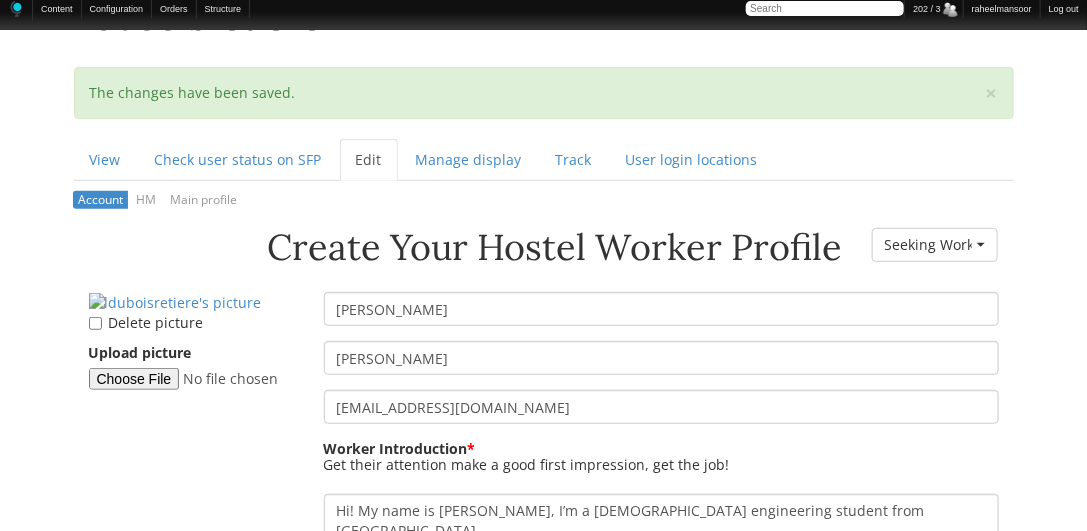 drag, startPoint x: 423, startPoint y: 362, endPoint x: 318, endPoint y: 354, distance: 105.30432 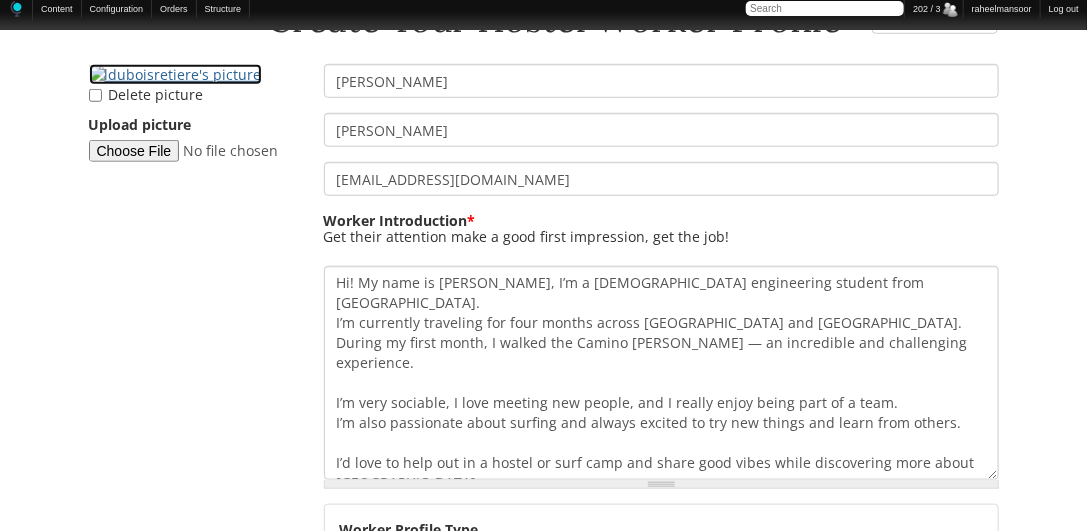scroll, scrollTop: 457, scrollLeft: 0, axis: vertical 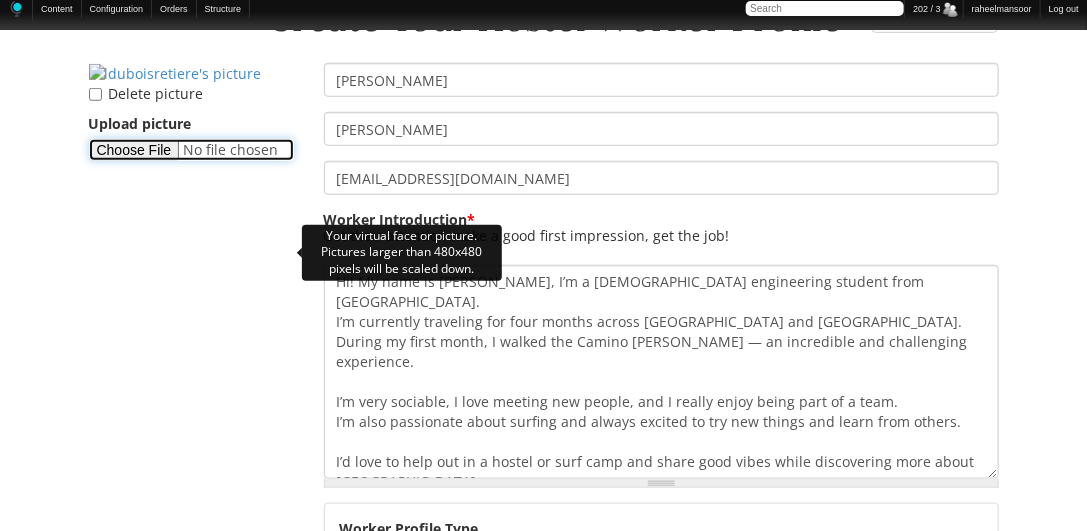 click on "Upload picture" at bounding box center (191, 150) 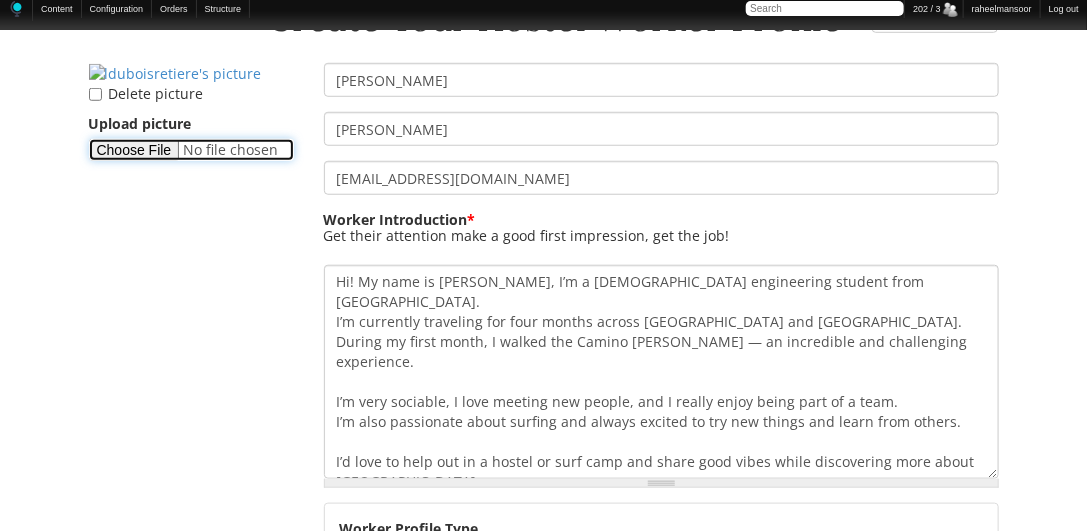 type on "C:\fakepath\Louis-Dubois.png" 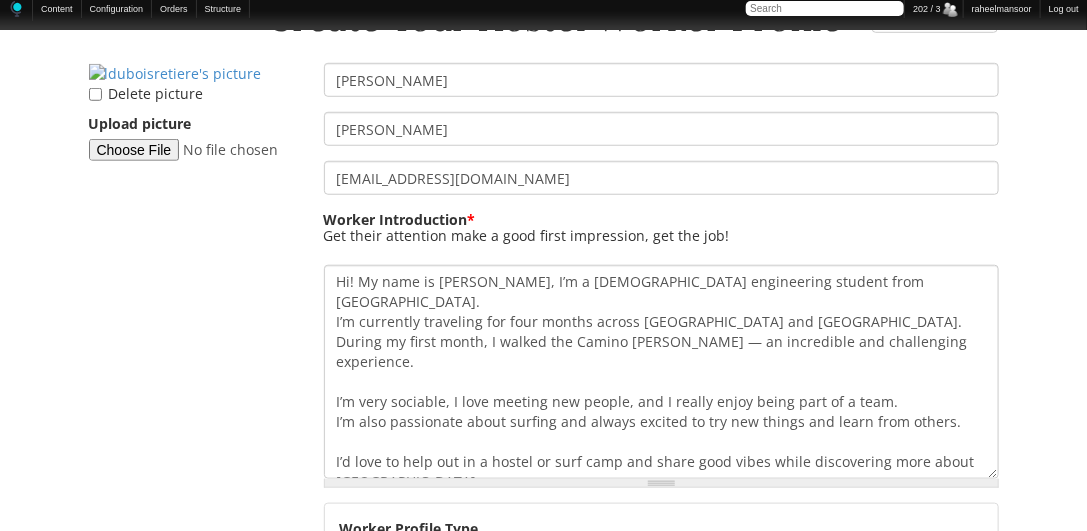 click on "Create Your Hostel Worker Profile
Worker Resume Status
- None - Currently Working Profile Hidden Seeking Work Seeking Work   - None - Currently Working Profile Hidden Seeking Work
Delete picture
Upload picture
Louis
Dubois
lduboisretiere@gmail.com
Worker Introduction  *
More information about text formats
Text format
Full HTML Filtered HTML Plain text Filtered HTML   Full HTML Filtered HTML Plain text
Full HTML You may use these tags:  [abbr] ,  [acronym] ,  [b] ,  [center] ,  [code] ,  [color] ,  [define] ,  [font] ,  [h1] ,  [h2] ,  [h3] ,  [h4] ,  [h5] ,  [h6] ,  [hr] ,  [i] ,  [img] ,  [justify] ,  [left] ,  [list] ,  [node] ,  [php] ,  [quote] ,  [right] ,  [s] ,  [size] ,  [sub] ,  [sup] ,  [u] ,  [url] ,  [wikipedia] ,  [youtube] You may use  [block: module = delta ] tags delta ." at bounding box center (544, 1837) 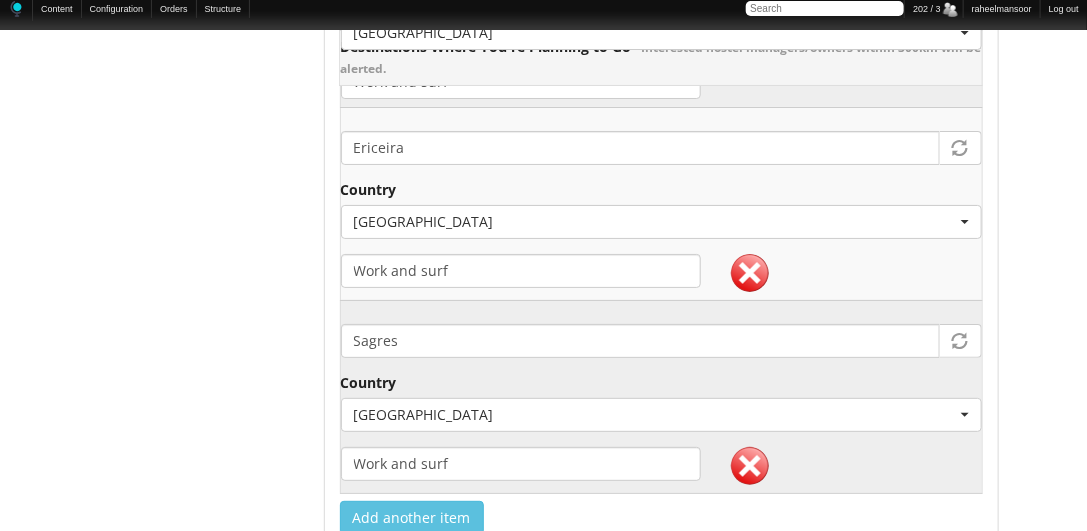 scroll, scrollTop: 3657, scrollLeft: 0, axis: vertical 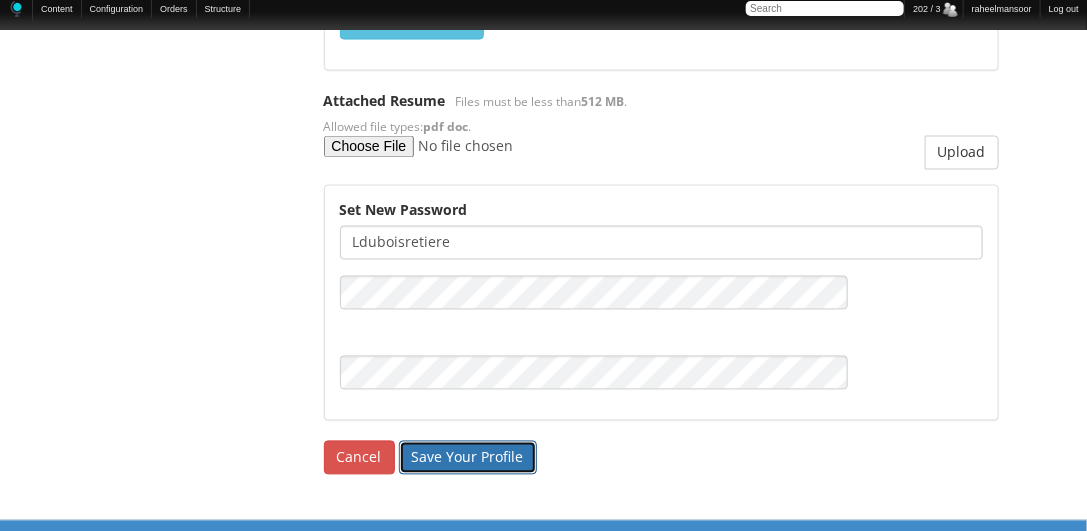 click on "Save Your Profile" at bounding box center (468, 458) 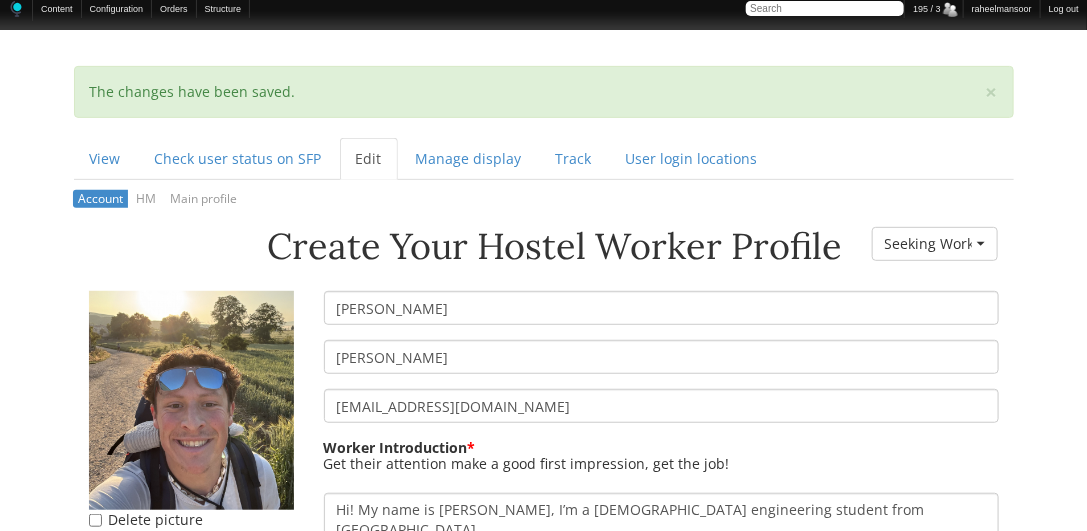 scroll, scrollTop: 228, scrollLeft: 0, axis: vertical 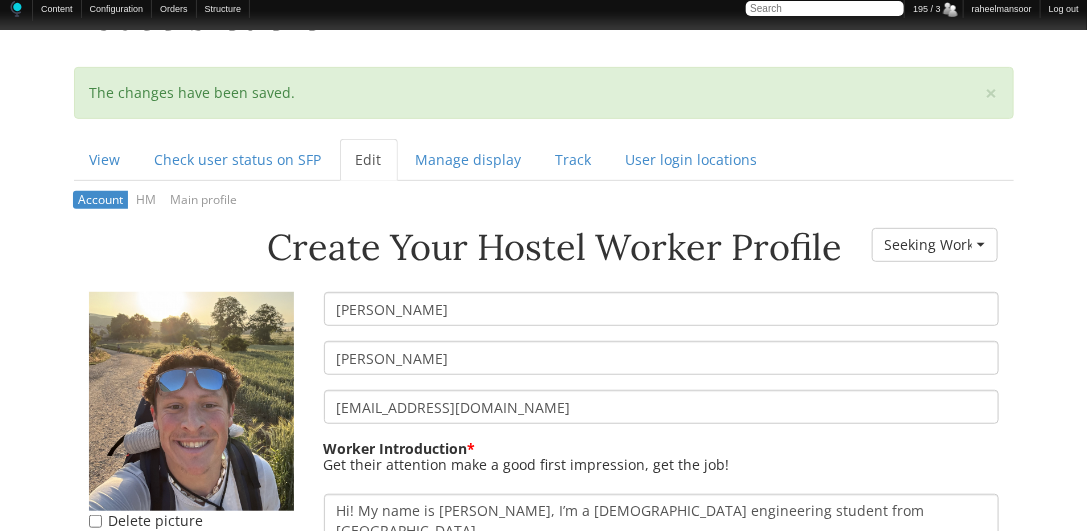 drag, startPoint x: 336, startPoint y: 357, endPoint x: 401, endPoint y: 360, distance: 65.06919 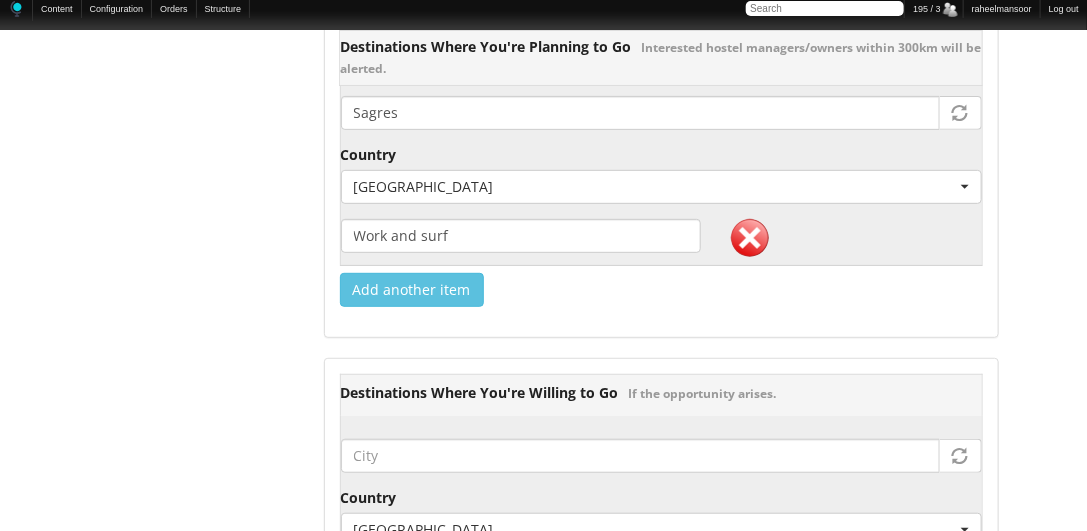 scroll, scrollTop: 3754, scrollLeft: 0, axis: vertical 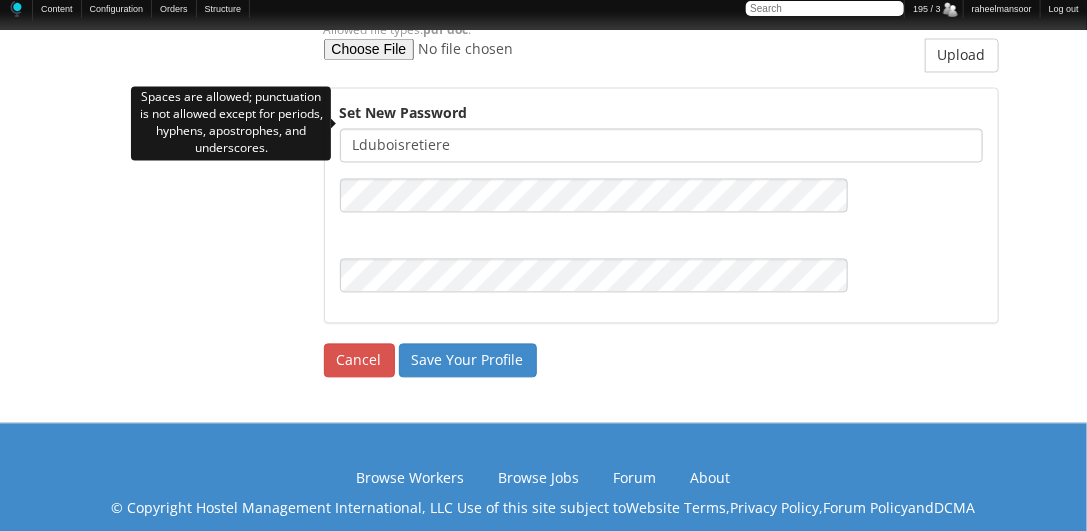 drag, startPoint x: 472, startPoint y: 125, endPoint x: 258, endPoint y: 128, distance: 214.02103 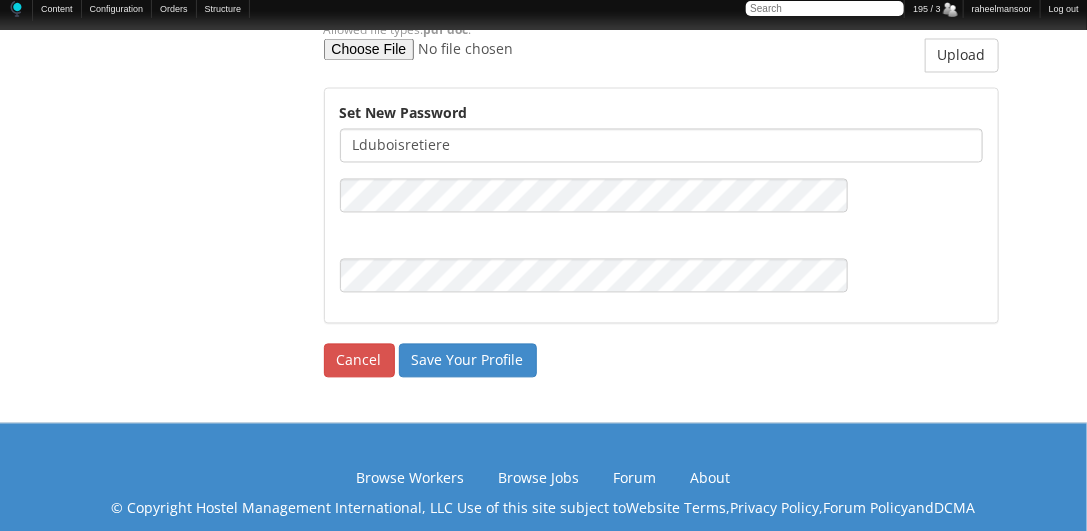 paste on "[PERSON_NAME]" 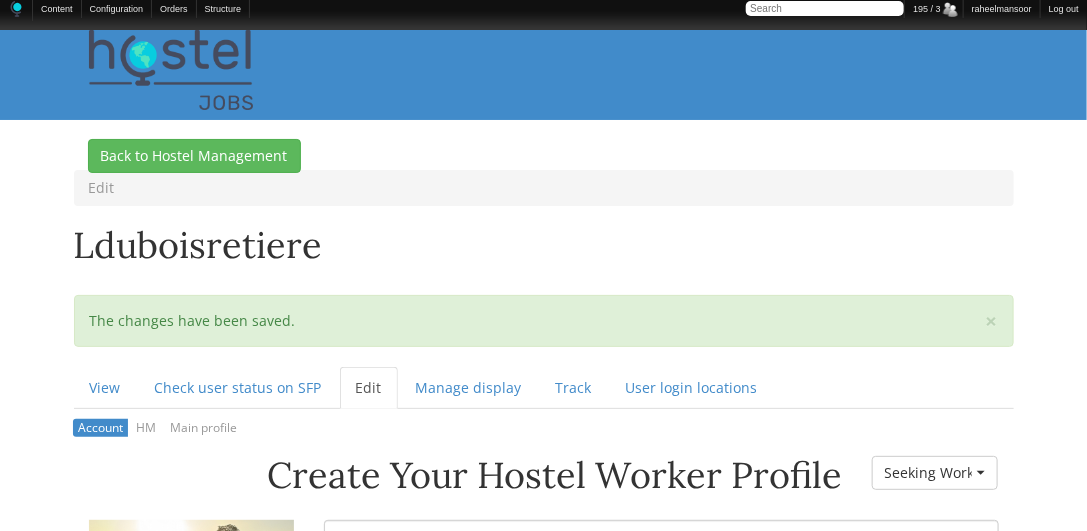scroll, scrollTop: 228, scrollLeft: 0, axis: vertical 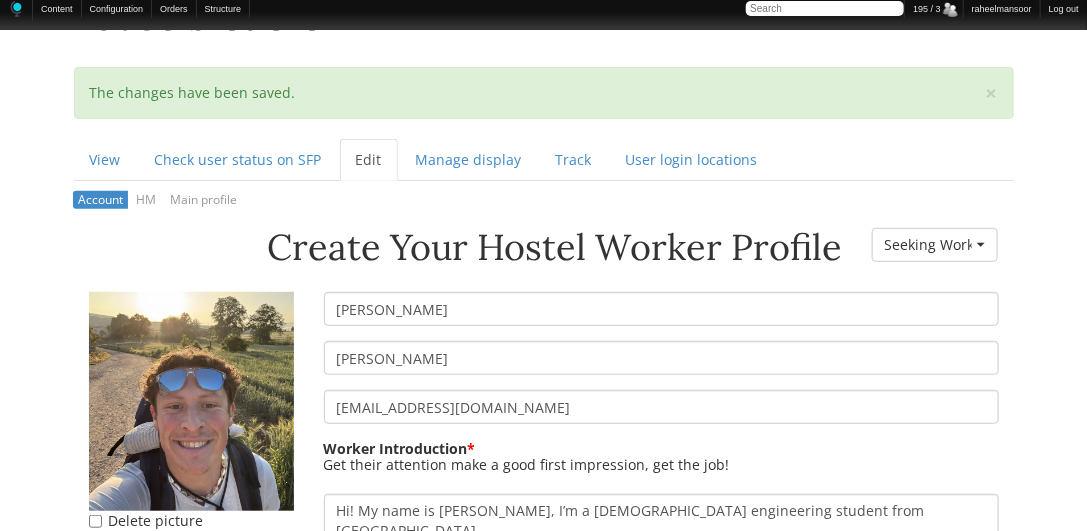 drag, startPoint x: 398, startPoint y: 346, endPoint x: 296, endPoint y: 349, distance: 102.044106 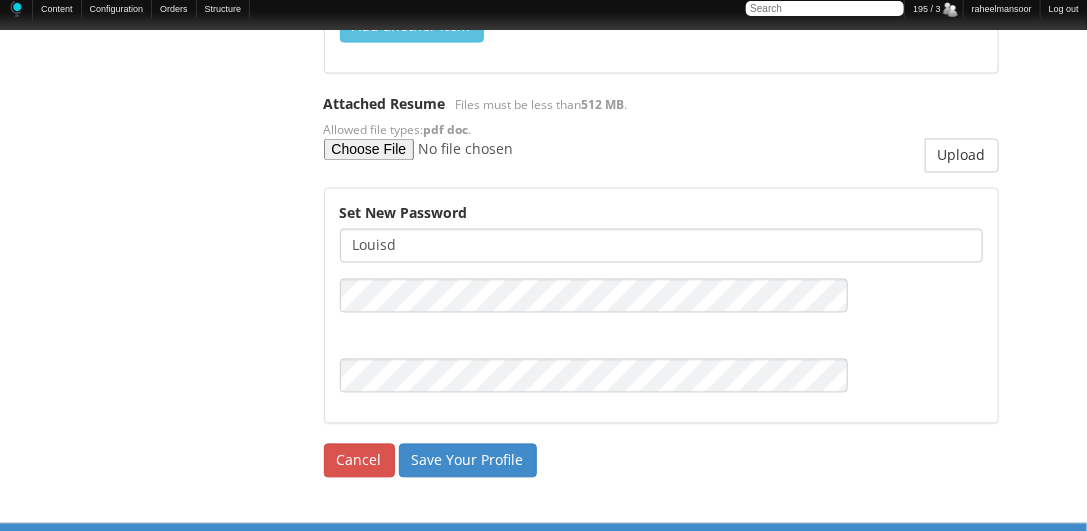 scroll, scrollTop: 3657, scrollLeft: 0, axis: vertical 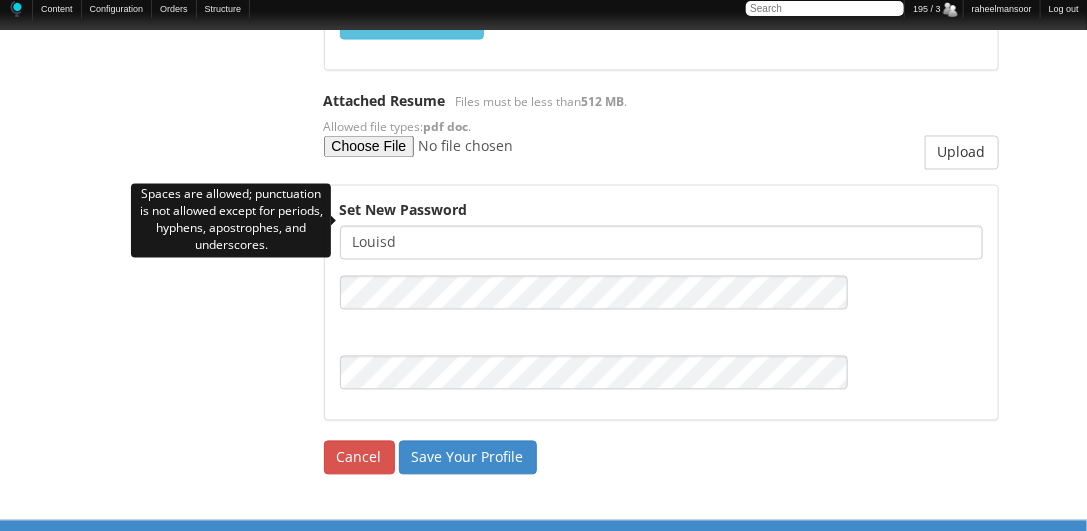 click on "Louisd" at bounding box center [661, 243] 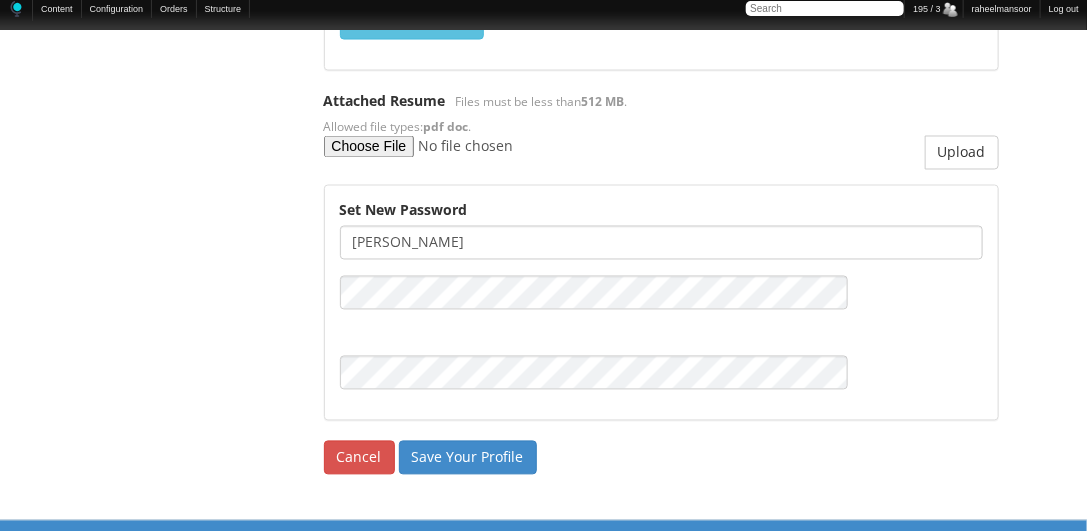 paste on "[PERSON_NAME]" 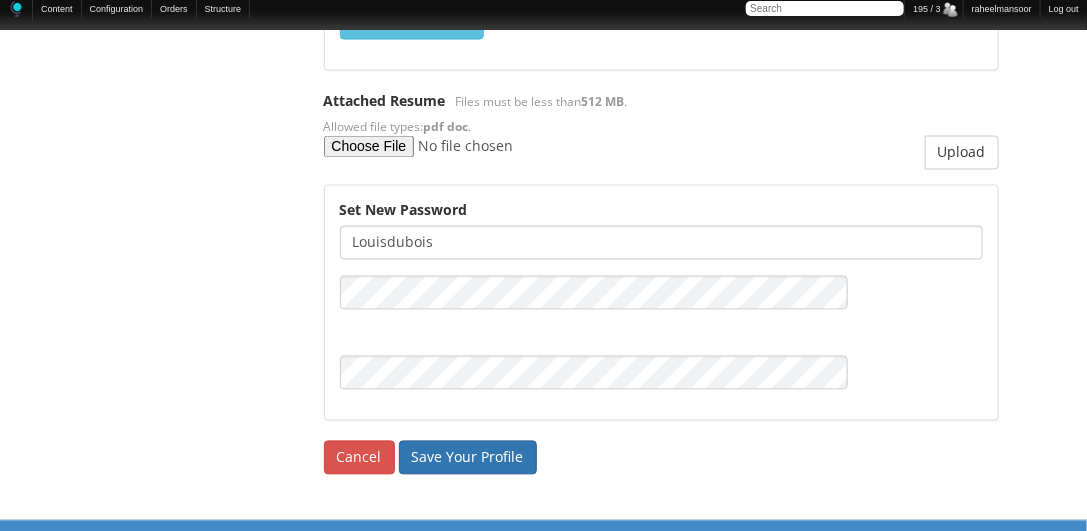 type on "Louisdubois" 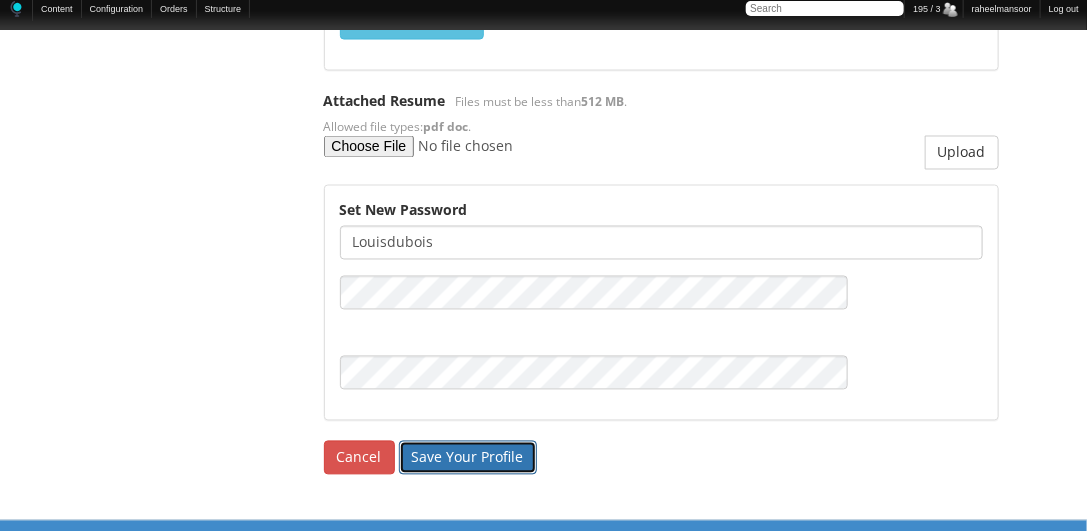 click on "Save Your Profile" at bounding box center [468, 458] 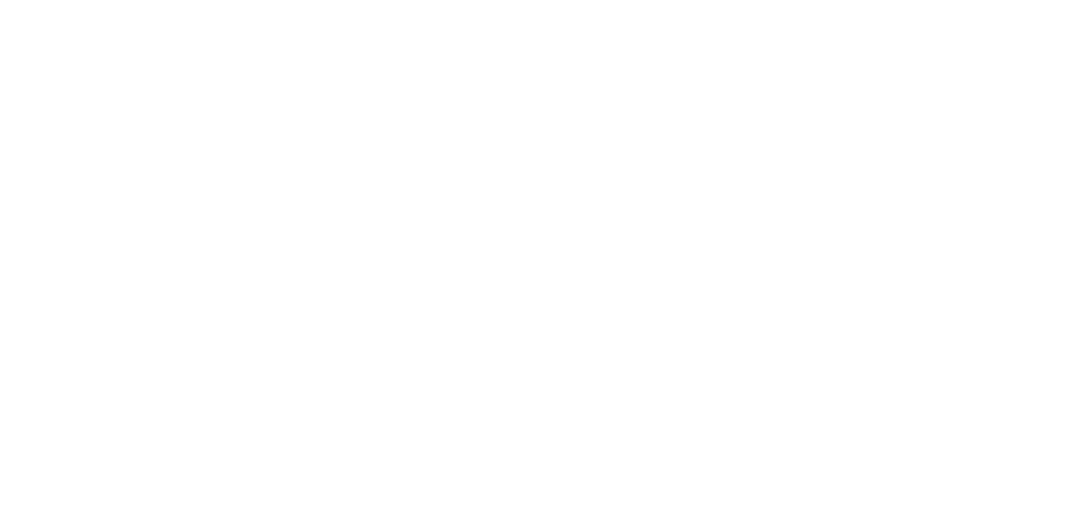 scroll, scrollTop: 0, scrollLeft: 0, axis: both 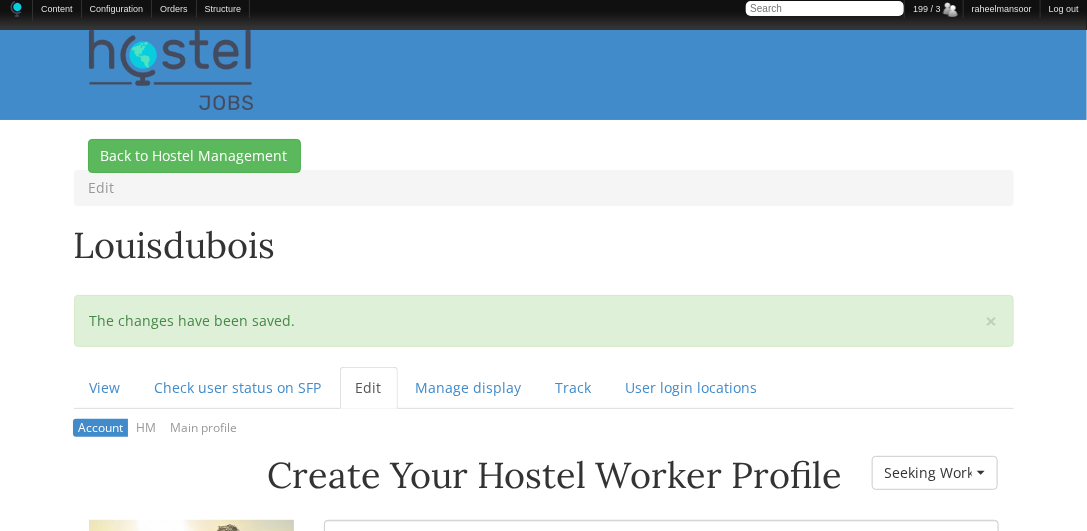 click on "Skip to main content
Hostel Manager Access    Logout
BROWSE JOBS  » BROWSE HOSTEL JOBS BROWSE JOBS BROWSE WORKERS BROWSE HOSTELS FORUM  » NEW POSTS RECENT ACTIVITY HOW TO WORK IN HOSTELS THE LOUNGE  » SAY HELLO TRAVEL TALK WORK ABROAD  »  KIBBUTZ VOLUNTEER JOBS OTHER TRAVEL WORK RESORT & HOTEL JOBS VOLUNTEER ABROAD OTHER TOPICS  » OFF-TOPIC CHAT SITE NEWS & FEEDBACK FORUM INDEX ABOUT
Edit
Louisdubois
×
Status message
The changes have been saved.
Primary tabs View
Edit (active tab)" at bounding box center (543, 2164) 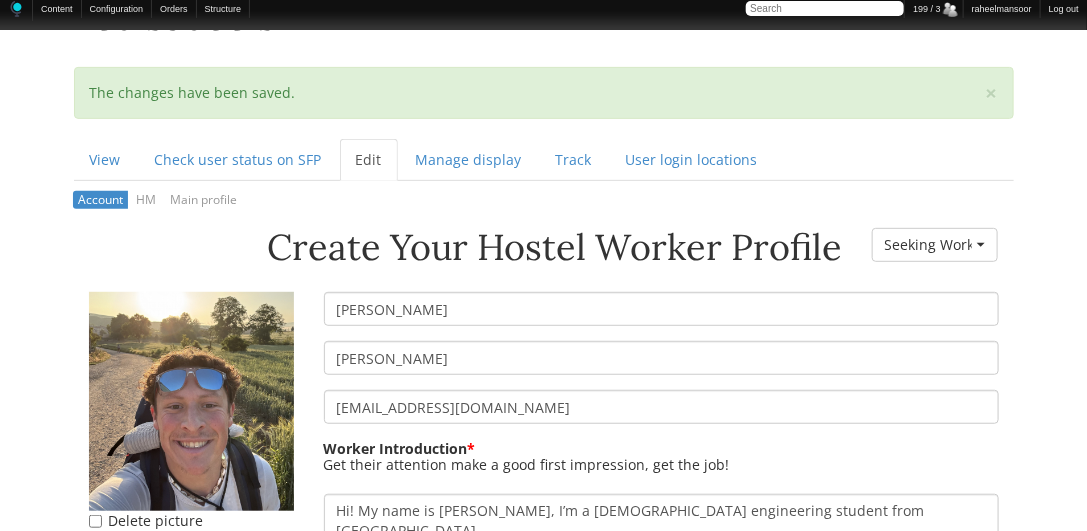 click on "Edit
Louisdubois
×
Status message
The changes have been saved.
Primary tabs View
Check user status on SFP
Edit (active tab)
Manage display
Track
User login locations
Secondary tabs Account (active tab)
HM
Main profile
Back to Hostel Management
Create Your Hostel Worker Profile
Worker Resume Status
- None - Currently Working Profile Hidden Seeking Work Seeking Work   - None - Currently Working Profile Hidden Seeking Work
Delete picture
Upload picture
Louis
Dubois
lduboisretiere@gmail.com
Worker Introduction  *
More information about text formats
Text format
Full HTML
," at bounding box center [544, 1923] 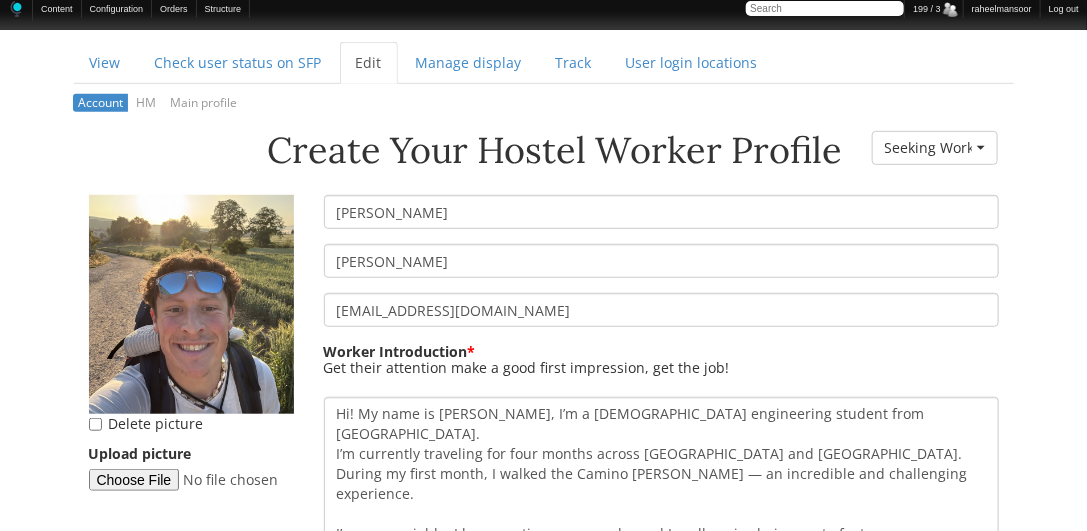 scroll, scrollTop: 0, scrollLeft: 0, axis: both 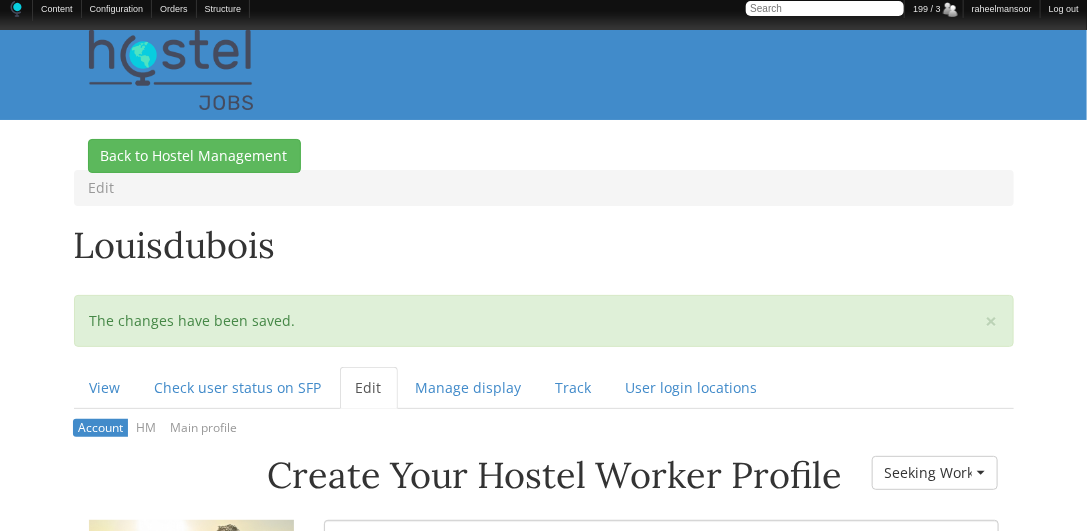 click on "Edit
Louisdubois
×
Status message
The changes have been saved.
Primary tabs View
Check user status on SFP
Edit (active tab)
Manage display
Track
User login locations
Secondary tabs Account (active tab)
HM
Main profile
Back to Hostel Management
Create Your Hostel Worker Profile
Worker Resume Status
- None - Currently Working Profile Hidden Seeking Work Seeking Work   - None - Currently Working Profile Hidden Seeking Work
Delete picture
Upload picture
Louis
Dubois
lduboisretiere@gmail.com
Worker Introduction  *
More information about text formats
Text format
Full HTML
," at bounding box center (544, 2151) 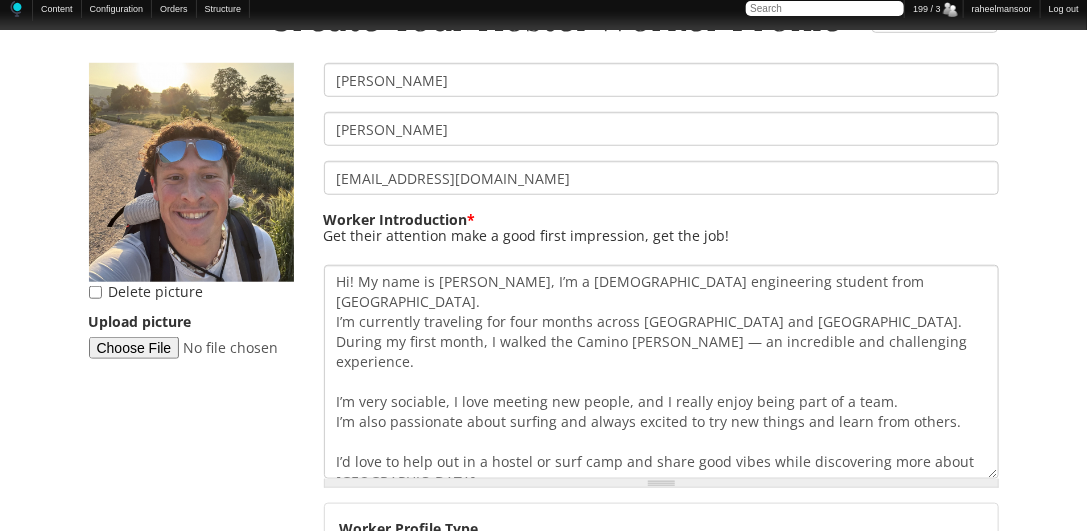 scroll, scrollTop: 0, scrollLeft: 0, axis: both 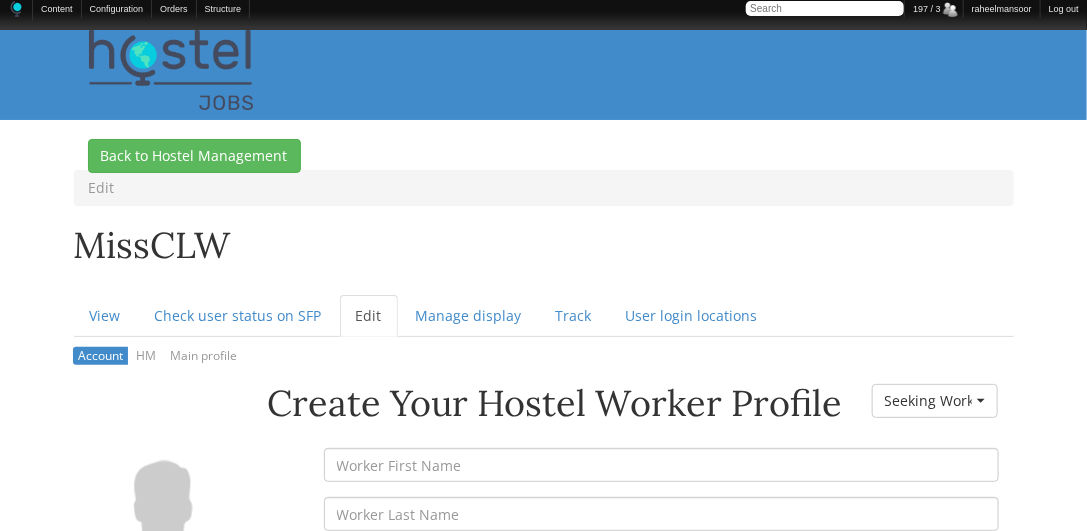 click on "Skip to main content
Hostel Manager Access    Logout
BROWSE JOBS  » BROWSE HOSTEL JOBS BROWSE JOBS BROWSE WORKERS BROWSE HOSTELS FORUM  » NEW POSTS RECENT ACTIVITY HOW TO WORK IN HOSTELS THE LOUNGE  » SAY HELLO TRAVEL TALK WORK ABROAD  »  KIBBUTZ VOLUNTEER JOBS OTHER TRAVEL WORK RESORT & HOTEL JOBS VOLUNTEER ABROAD OTHER TOPICS  » OFF-TOPIC CHAT SITE NEWS & FEEDBACK FORUM INDEX ABOUT
Edit
missCLW
Primary tabs View
Check user status on SFP
Edit (active tab)
Manage display
Track
HM" at bounding box center [543, 1935] 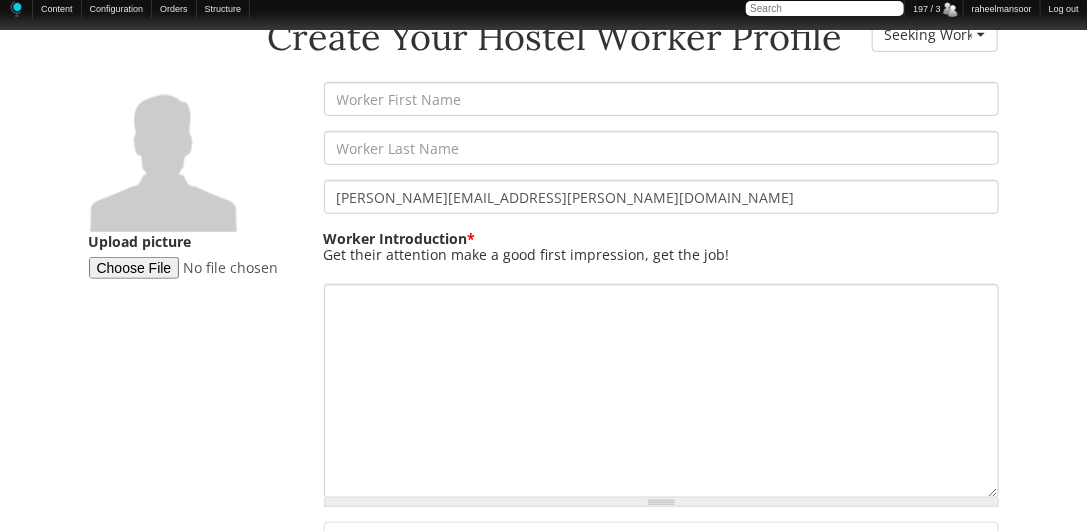 scroll, scrollTop: 457, scrollLeft: 0, axis: vertical 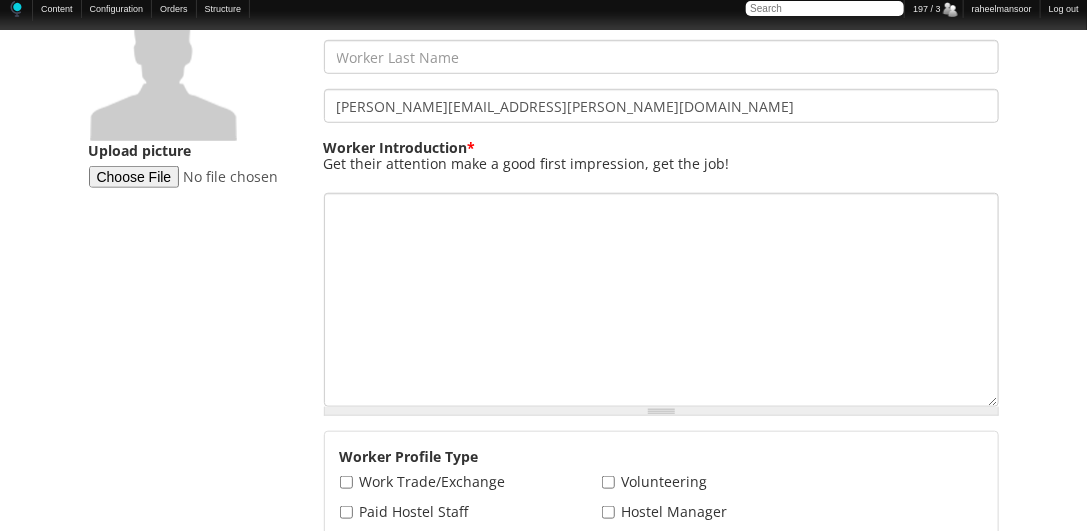 click on "Skip to main content
Hostel Manager Access    Logout
BROWSE JOBS  » BROWSE HOSTEL JOBS BROWSE JOBS BROWSE WORKERS BROWSE HOSTELS FORUM  » NEW POSTS RECENT ACTIVITY HOW TO WORK IN HOSTELS THE LOUNGE  » SAY HELLO TRAVEL TALK WORK ABROAD  »  KIBBUTZ VOLUNTEER JOBS OTHER TRAVEL WORK RESORT & HOTEL JOBS VOLUNTEER ABROAD OTHER TOPICS  » OFF-TOPIC CHAT SITE NEWS & FEEDBACK FORUM INDEX ABOUT
Edit
missCLW
Primary tabs View
Check user status on SFP
Edit (active tab)
Manage display
Track
HM" at bounding box center (543, 1478) 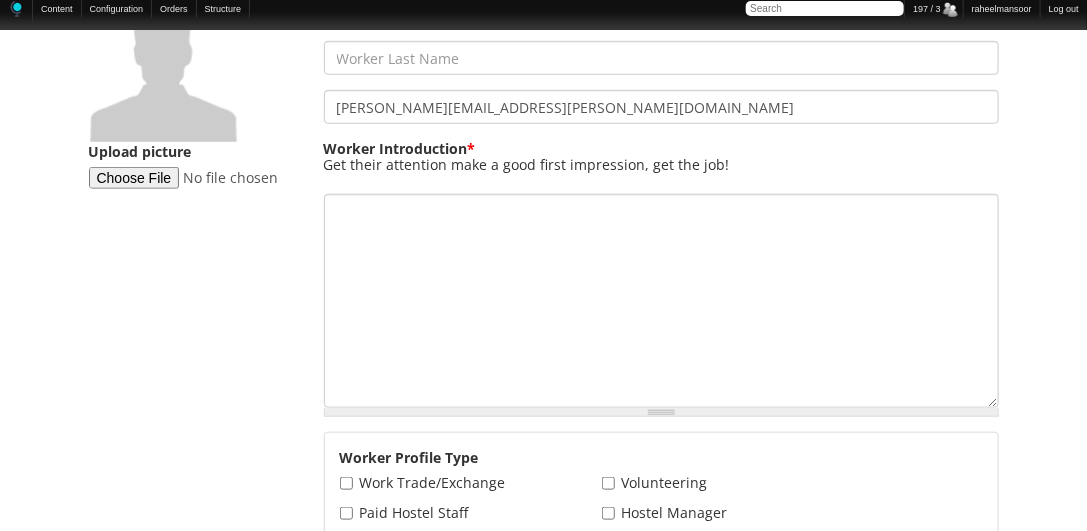 scroll, scrollTop: 457, scrollLeft: 0, axis: vertical 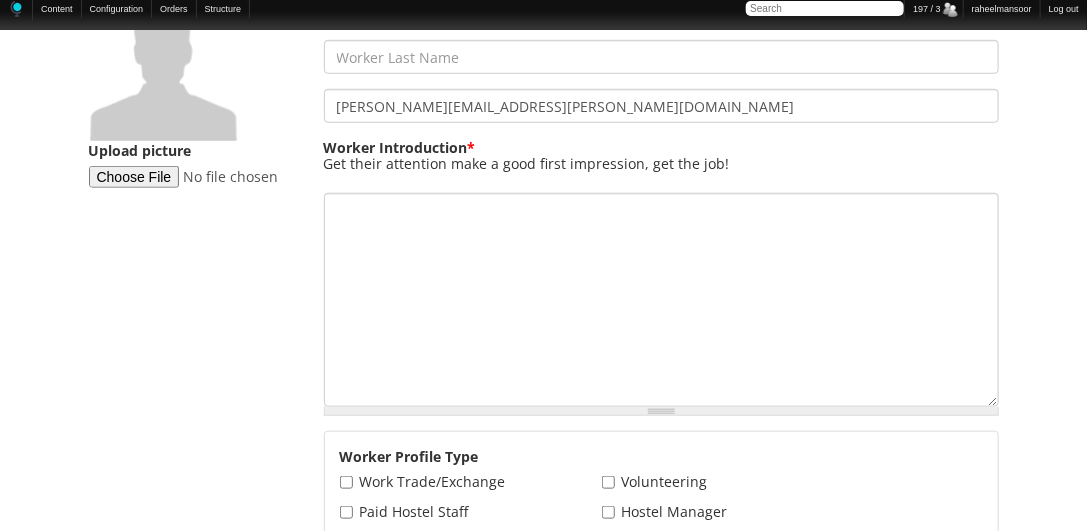 click on "Create Your Hostel Worker Profile
Worker Resume Status
- None - Currently Working Profile Hidden Seeking Work Seeking Work   - None - Currently Working Profile Hidden Seeking Work
Upload picture
williamson.cornelia@gmail.com
Worker Introduction  *
More information about text formats
Text format
Full HTML Filtered HTML Plain text Full HTML   Full HTML Filtered HTML Plain text
Full HTML You may use these tags:  [abbr] ,  [acronym] ,  [b] ,  [center] ,  [code] ,  [color] ,  [define] ,  [font] ,  [h1] ,  [h2] ,  [h3] ,  [h4] ,  [h5] ,  [h6] ,  [hr] ,  [i] ,  [img] ,  [justify] ,  [left] ,  [list] ,  [node] ,  [php] ,  [quote] ,  [right] ,  [s] ,  [size] ,  [sub] ,  [sup] ,  [u] ,  [url] ,  [wikipedia] ,  [youtube] Web page addresses and e-mail addresses turn into links automatically. You may use  module" at bounding box center (544, 1572) 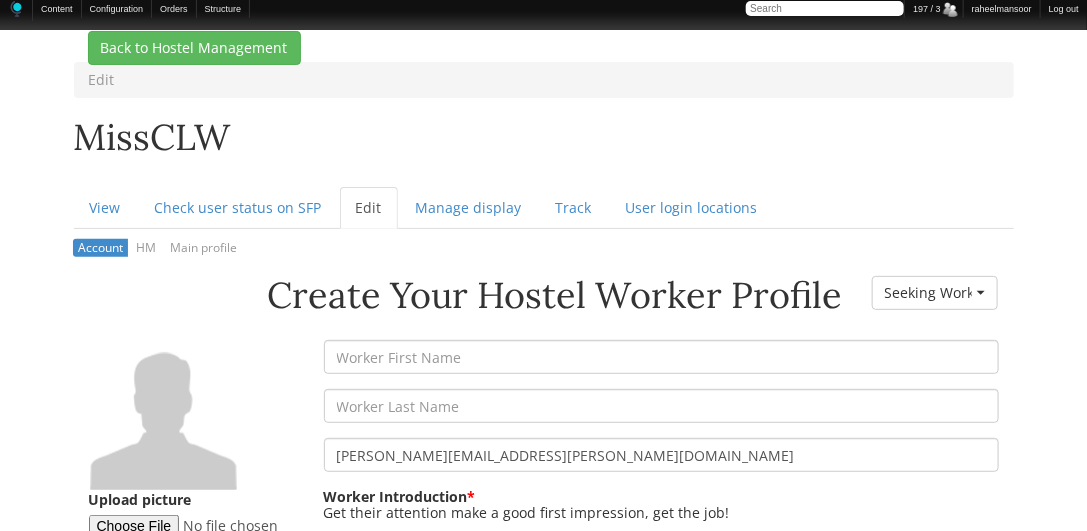 scroll, scrollTop: 0, scrollLeft: 0, axis: both 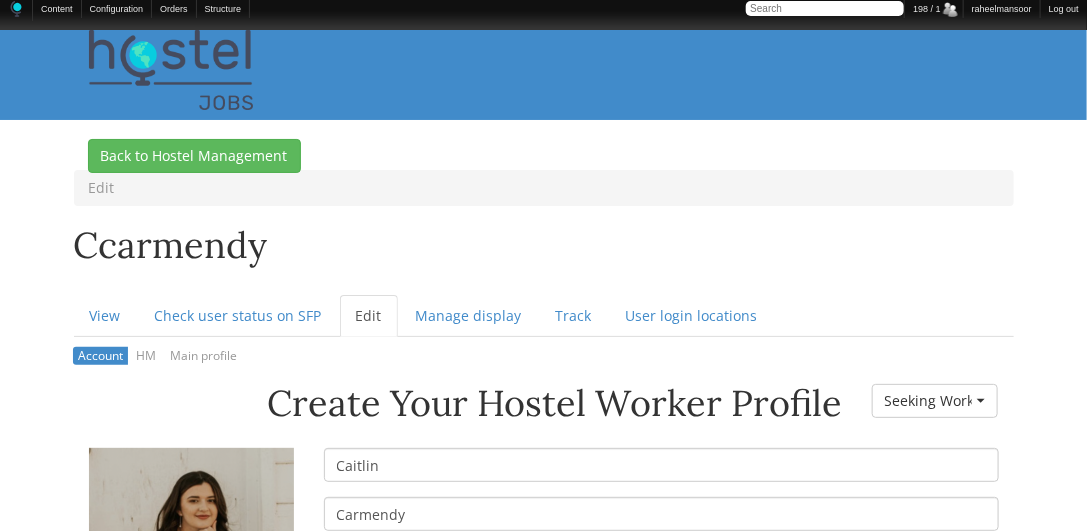 click on "Skip to main content
Hostel Manager Access    Logout
BROWSE JOBS  » BROWSE HOSTEL JOBS BROWSE JOBS BROWSE WORKERS BROWSE HOSTELS FORUM  » NEW POSTS RECENT ACTIVITY HOW TO WORK IN HOSTELS THE LOUNGE  » SAY HELLO TRAVEL TALK WORK ABROAD  »  KIBBUTZ [DEMOGRAPHIC_DATA] JOBS OTHER TRAVEL WORK RESORT & HOTEL JOBS [DEMOGRAPHIC_DATA] ABROAD OTHER TOPICS  » OFF-TOPIC CHAT SITE NEWS & FEEDBACK FORUM INDEX ABOUT
Edit
Ccarmendy
Primary tabs View
Check user status on SFP
Edit (active tab)
Manage display
Track" at bounding box center [543, 1997] 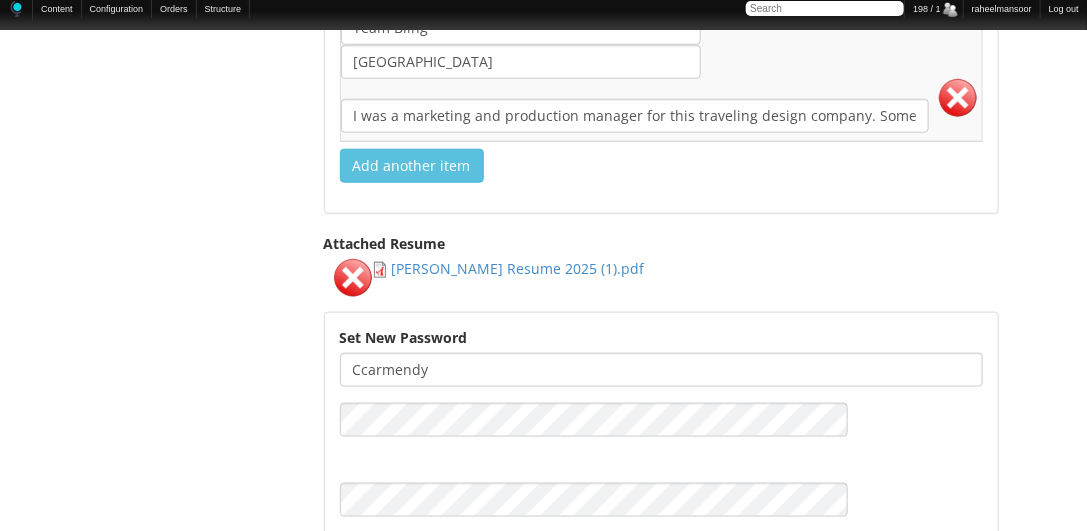scroll, scrollTop: 3194, scrollLeft: 0, axis: vertical 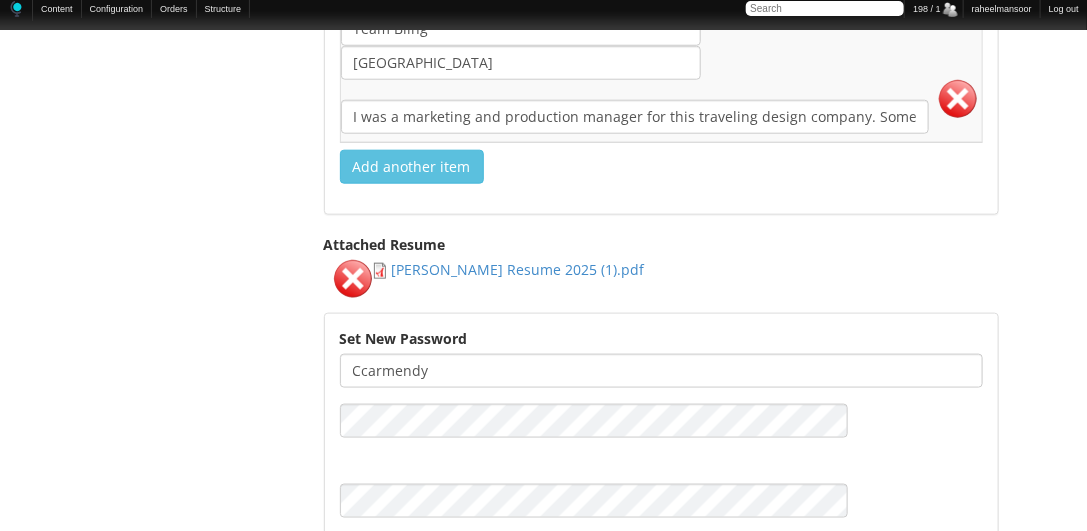 click on "Create Your Hostel Worker Profile
Worker Resume Status
- None - Currently Working Profile Hidden Seeking Work Seeking Work   - None - Currently Working Profile Hidden Seeking Work
Delete picture
Upload picture
[PERSON_NAME]
[EMAIL_ADDRESS][DOMAIN_NAME]
Worker Introduction  *
More information about text formats
Text format
Full HTML Filtered HTML Plain text Filtered HTML   Full HTML Filtered HTML Plain text
Full HTML You may use these tags:  [abbr] ,  [acronym] ,  [b] ,  [center] ,  [code] ,  [color] ,  [define] ,  [font] ,  [h1] ,  [h2] ,  [h3] ,  [h4] ,  [h5] ,  [h6] ,  [hr] ,  [i] ,  [img] ,  [justify] ,  [left] ,  [list] ,  [node] ,  [php] ,  [quote] ,  [right] ,  [s] ,  [size] ,  [sub] ,  [sup] ,  [u] ,  [url] ,  [wikipedia] ,  [youtube] You may use  [block: module = delta ] tags ." at bounding box center (544, -1103) 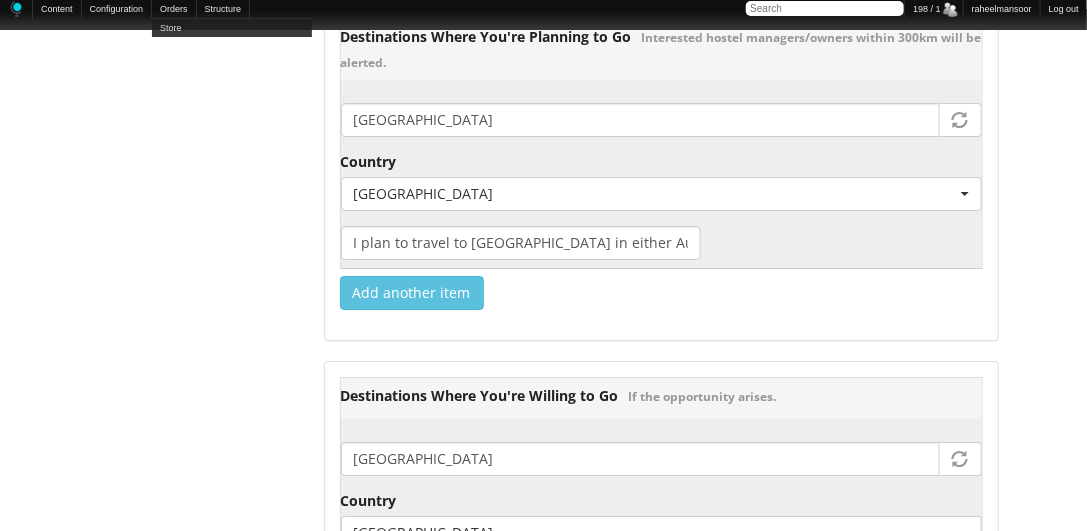 scroll, scrollTop: 2280, scrollLeft: 0, axis: vertical 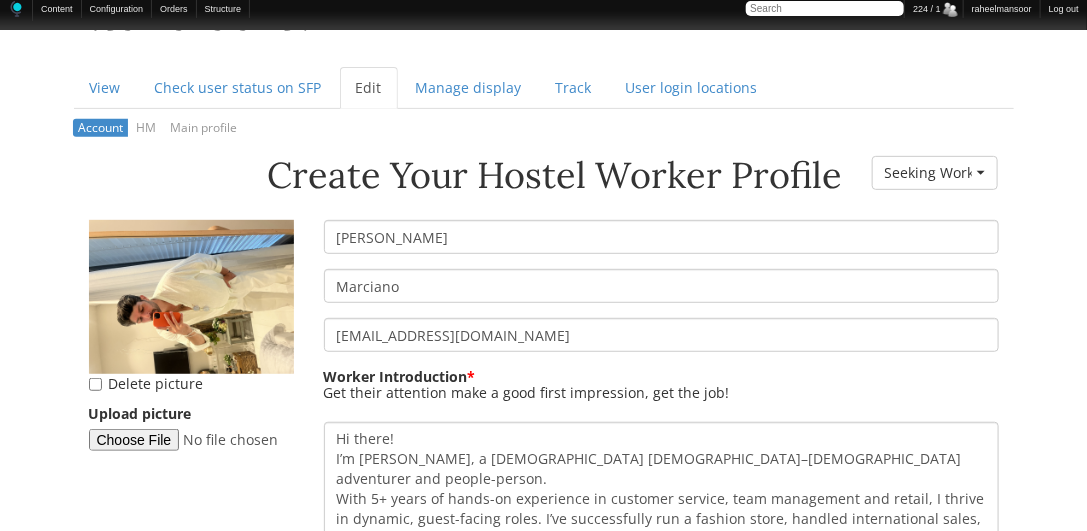 drag, startPoint x: 429, startPoint y: 281, endPoint x: 310, endPoint y: 283, distance: 119.01681 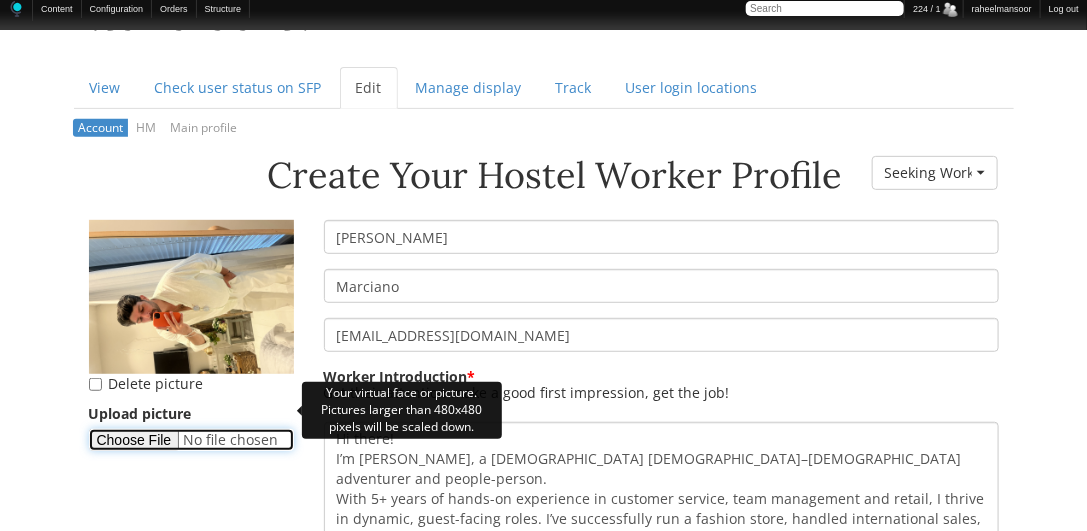 click on "Upload picture" at bounding box center [191, 440] 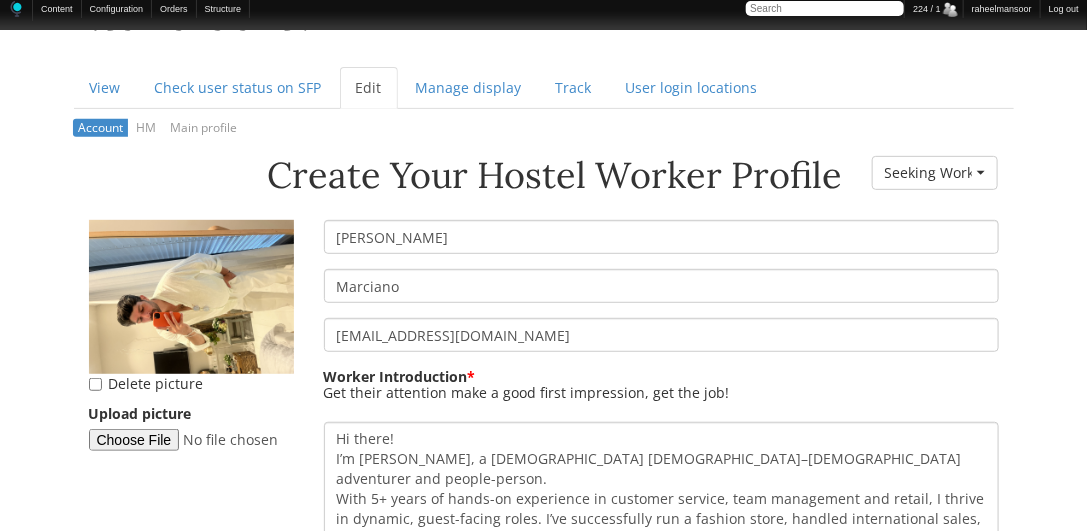 click on "Skip to main content
Hostel Manager Access    Logout
BROWSE JOBS  » BROWSE HOSTEL JOBS BROWSE JOBS BROWSE WORKERS BROWSE HOSTELS FORUM  » NEW POSTS RECENT ACTIVITY HOW TO WORK IN HOSTELS THE LOUNGE  » SAY HELLO TRAVEL TALK WORK ABROAD  »  KIBBUTZ VOLUNTEER JOBS OTHER TRAVEL WORK RESORT & HOTEL JOBS VOLUNTEER ABROAD OTHER TOPICS  » OFF-TOPIC CHAT SITE NEWS & FEEDBACK FORUM INDEX ABOUT
Edit
noamarciano7
Primary tabs View
Check user status on SFP
Edit (active tab)
Manage display
Track" at bounding box center (543, 1707) 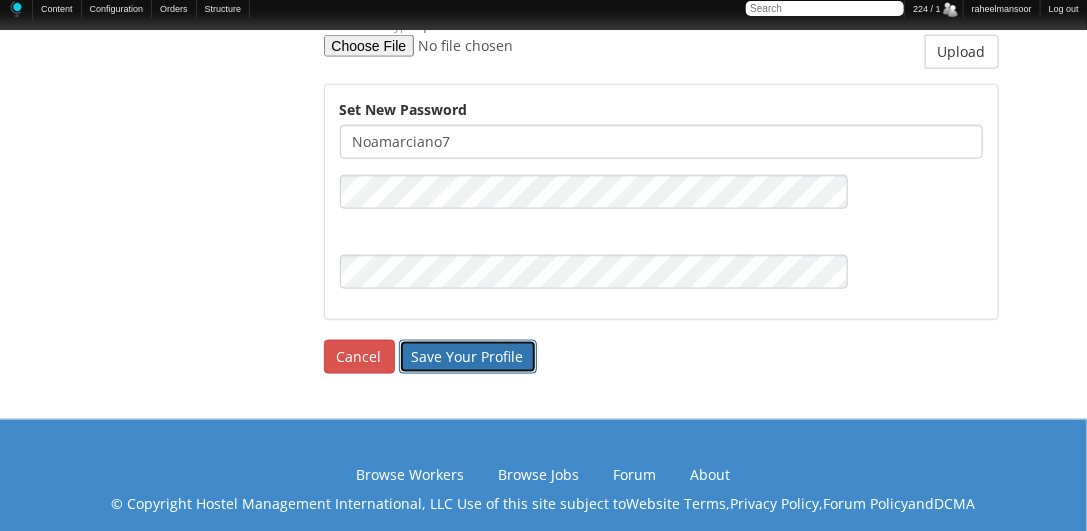 click on "Save Your Profile" at bounding box center [468, 357] 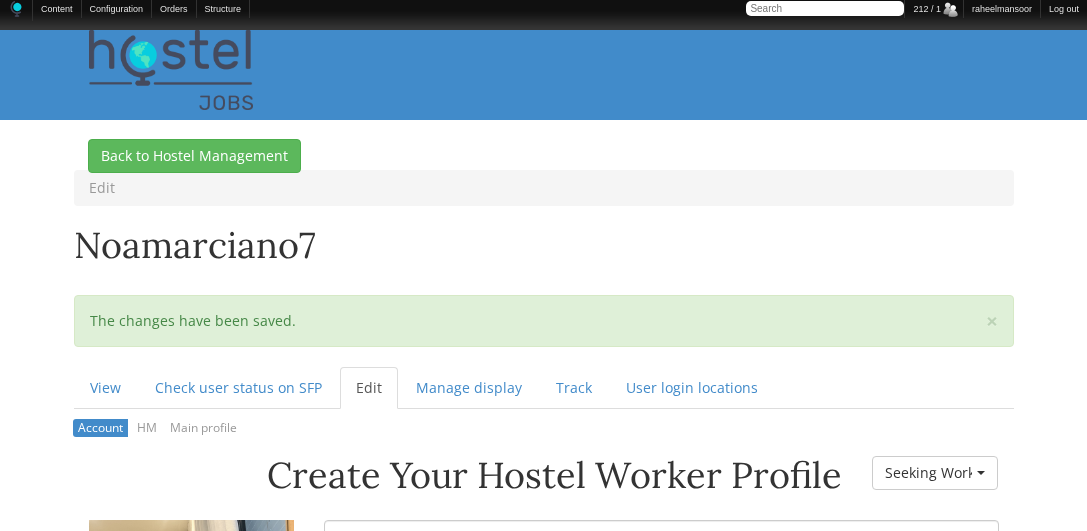 scroll, scrollTop: 0, scrollLeft: 0, axis: both 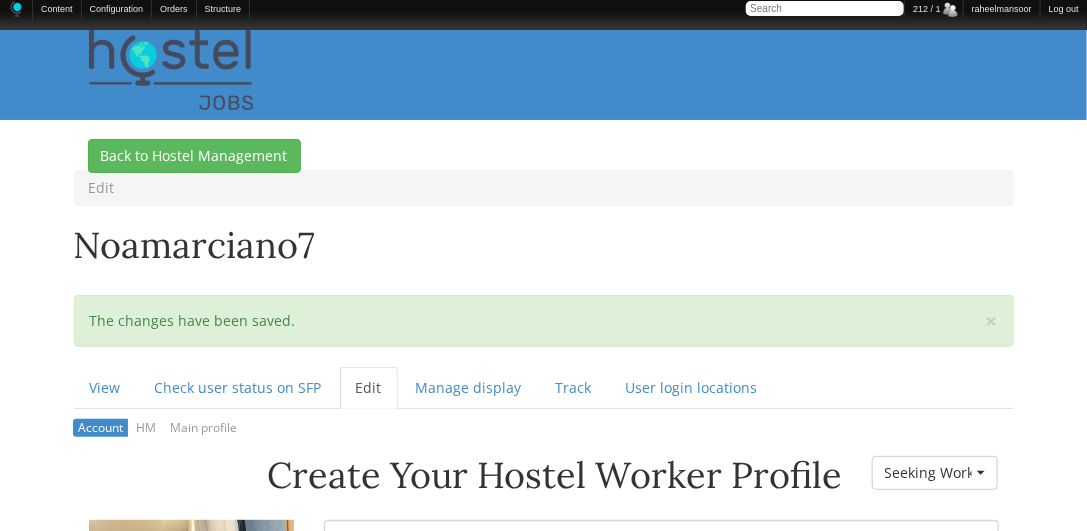 click on "Skip to main content
Hostel Manager Access    Logout
BROWSE JOBS  » BROWSE HOSTEL JOBS BROWSE JOBS BROWSE WORKERS BROWSE HOSTELS FORUM  » NEW POSTS RECENT ACTIVITY HOW TO WORK IN HOSTELS THE LOUNGE  » SAY HELLO TRAVEL TALK WORK ABROAD  »  KIBBUTZ VOLUNTEER JOBS OTHER TRAVEL WORK RESORT & HOTEL JOBS VOLUNTEER ABROAD OTHER TOPICS  » OFF-TOPIC CHAT SITE NEWS & FEEDBACK FORUM INDEX ABOUT
Edit
noamarciano7
×
Status message
The changes have been saved.
Primary tabs View
Edit
Track" at bounding box center (543, 1971) 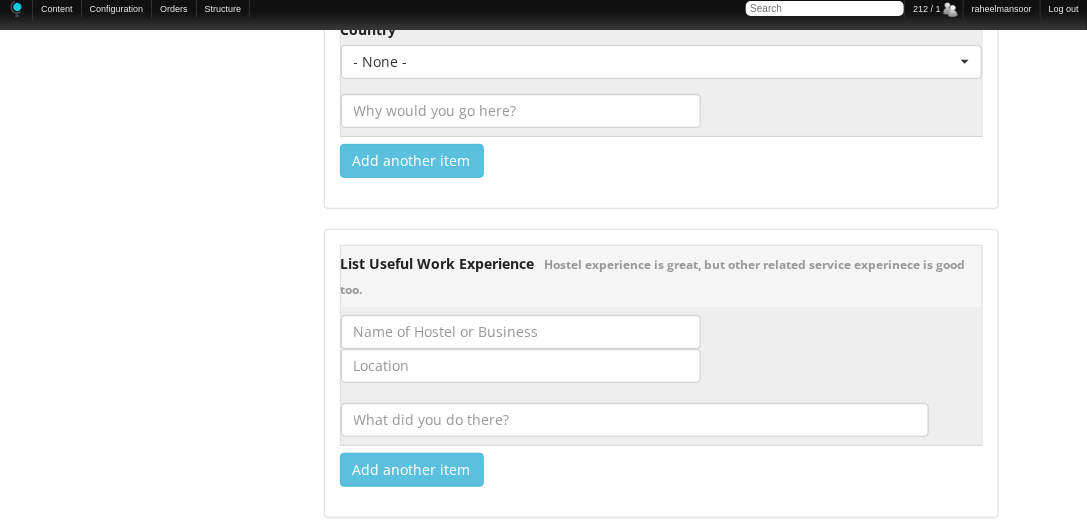 scroll, scrollTop: 3200, scrollLeft: 0, axis: vertical 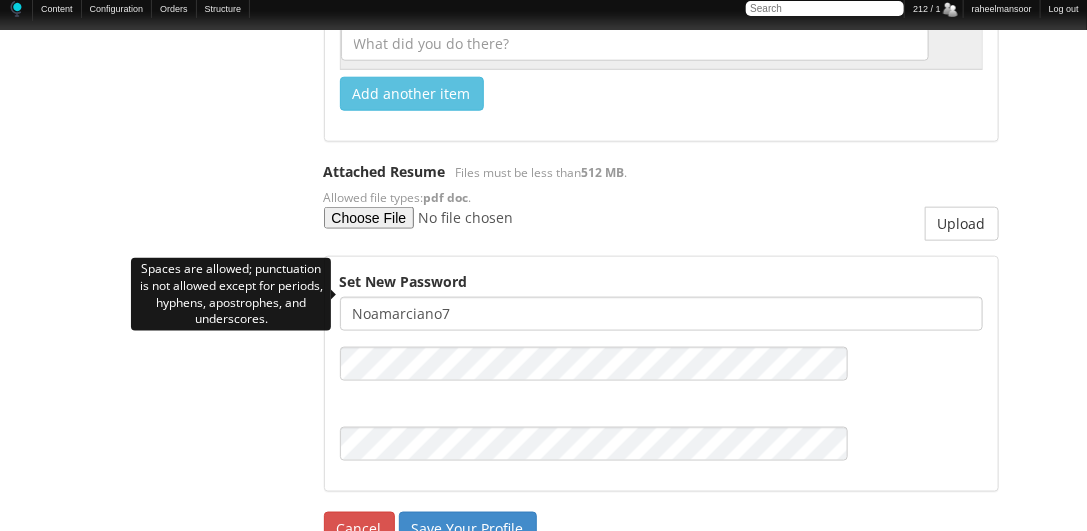 drag, startPoint x: 438, startPoint y: 297, endPoint x: 463, endPoint y: 294, distance: 25.179358 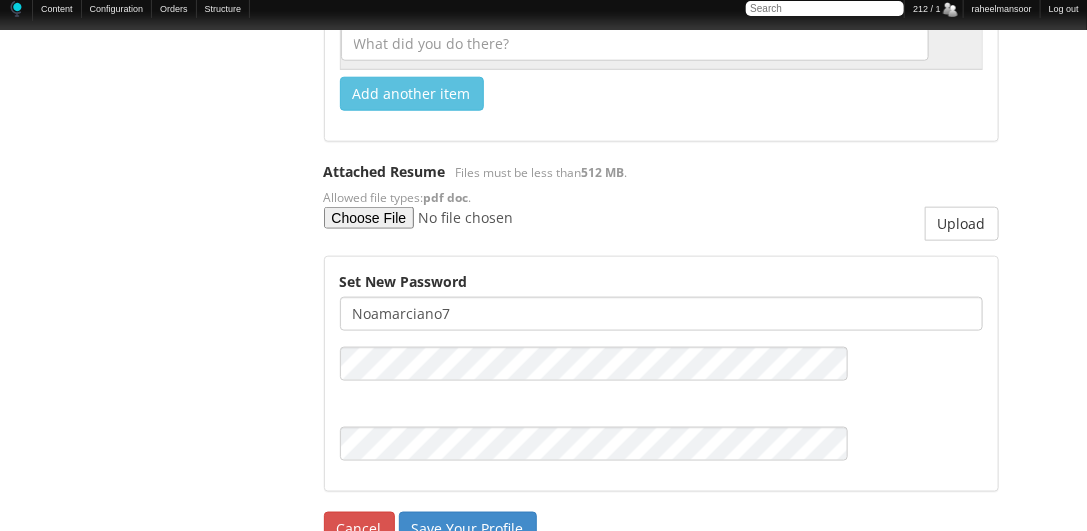 click on "Skip to main content
Hostel Manager Access    Logout
BROWSE JOBS  » BROWSE HOSTEL JOBS BROWSE JOBS BROWSE WORKERS BROWSE HOSTELS FORUM  » NEW POSTS RECENT ACTIVITY HOW TO WORK IN HOSTELS THE LOUNGE  » SAY HELLO TRAVEL TALK WORK ABROAD  »  KIBBUTZ VOLUNTEER JOBS OTHER TRAVEL WORK RESORT & HOTEL JOBS VOLUNTEER ABROAD OTHER TOPICS  » OFF-TOPIC CHAT SITE NEWS & FEEDBACK FORUM INDEX ABOUT
Edit
noamarciano7
×
Status message
The changes have been saved.
Primary tabs View
Edit
Track" at bounding box center (543, -1229) 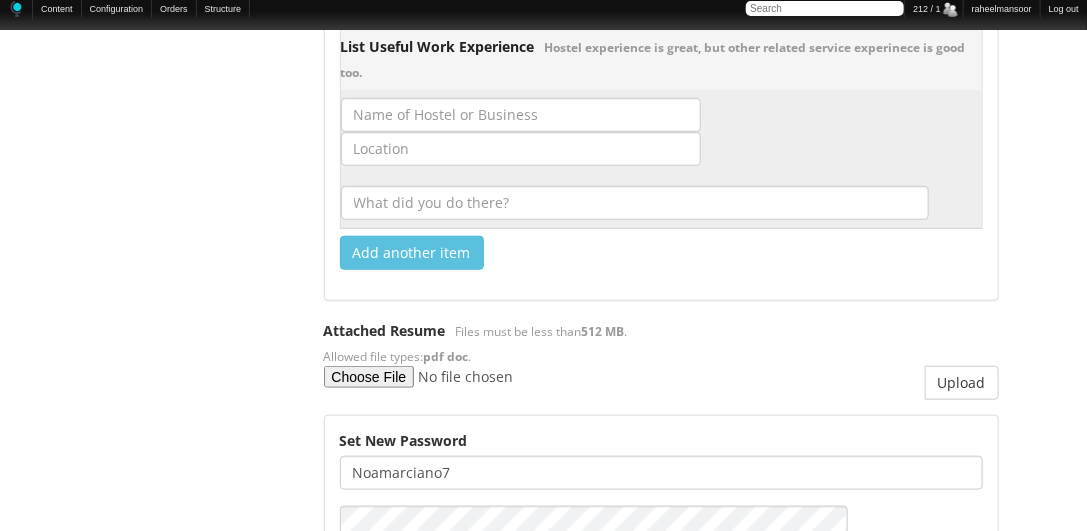 scroll, scrollTop: 3200, scrollLeft: 0, axis: vertical 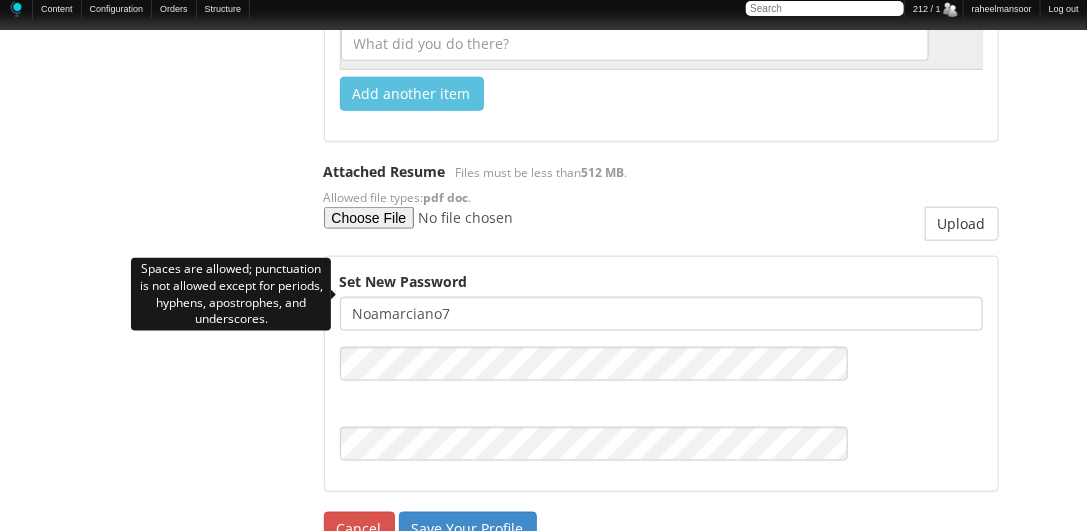 drag, startPoint x: 439, startPoint y: 294, endPoint x: 480, endPoint y: 296, distance: 41.04875 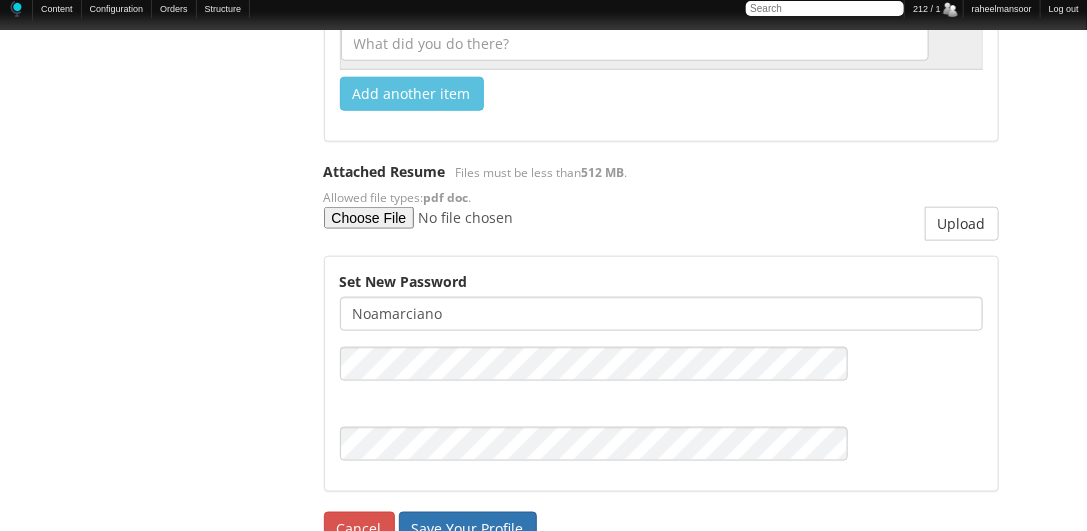 type on "noamarciano" 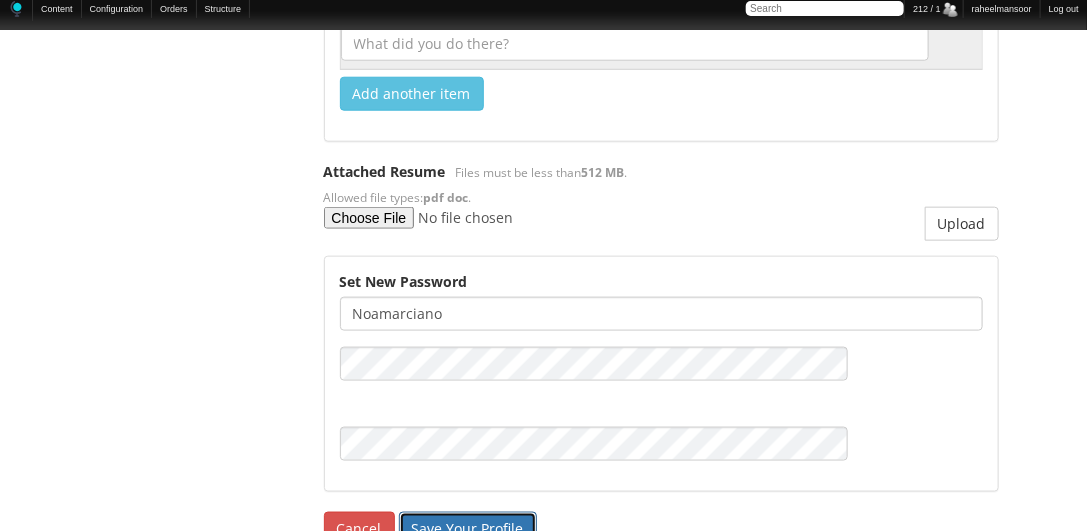 click on "Save Your Profile" at bounding box center (468, 529) 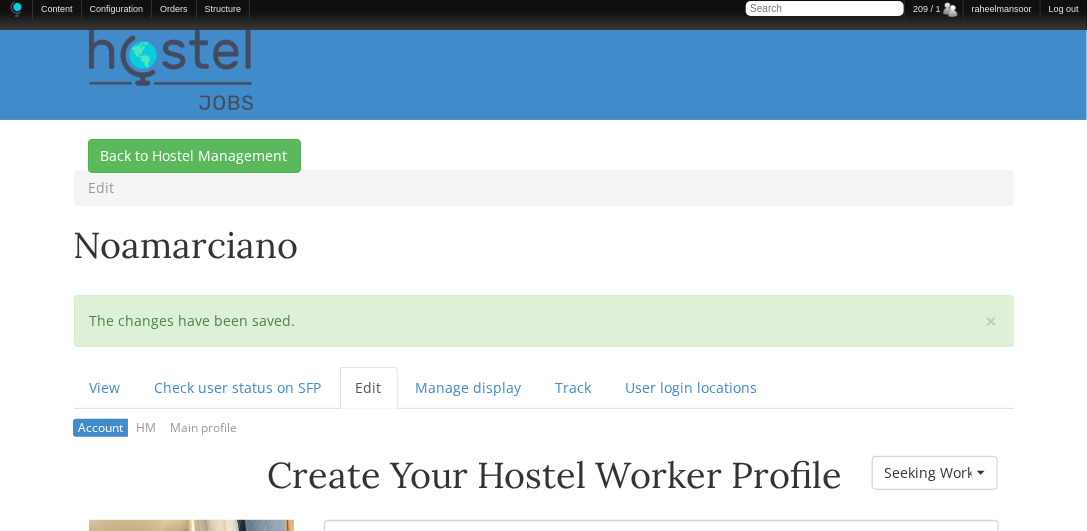 scroll, scrollTop: 228, scrollLeft: 0, axis: vertical 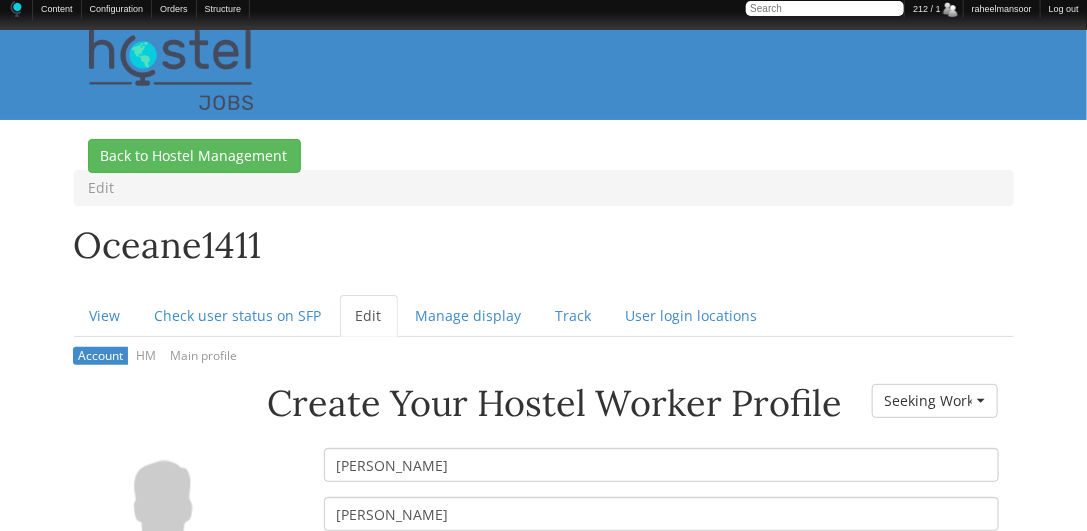 click on "Edit
Oceane1411
Primary tabs View
Check user status on SFP
Edit (active tab)
Manage display
Track
User login locations
Secondary tabs Account (active tab)
HM
Main profile
Back to Hostel Management
Create Your Hostel Worker Profile
Worker Resume Status
- None - Currently Working Profile Hidden Seeking Work Seeking Work   - None - Currently Working Profile Hidden Seeking Work
Upload picture
[GEOGRAPHIC_DATA]
[PERSON_NAME]
[PERSON_NAME][EMAIL_ADDRESS][DOMAIN_NAME]
Worker Introduction  *
More information about text formats
Text format
Full HTML Filtered HTML Plain text Filtered HTML   Full HTML Filtered HTML Plain text
Full HTML ," at bounding box center [544, 1914] 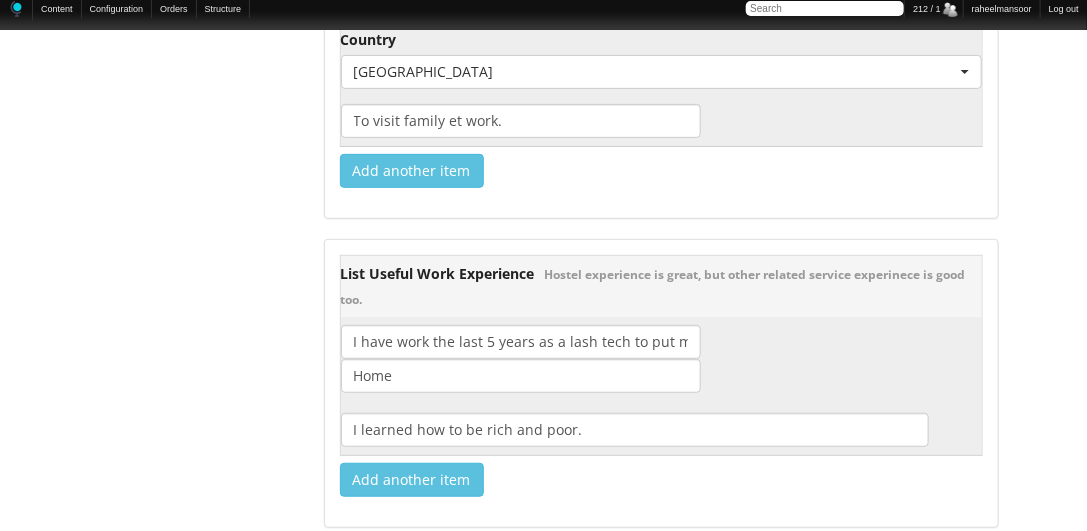 scroll, scrollTop: 3200, scrollLeft: 0, axis: vertical 